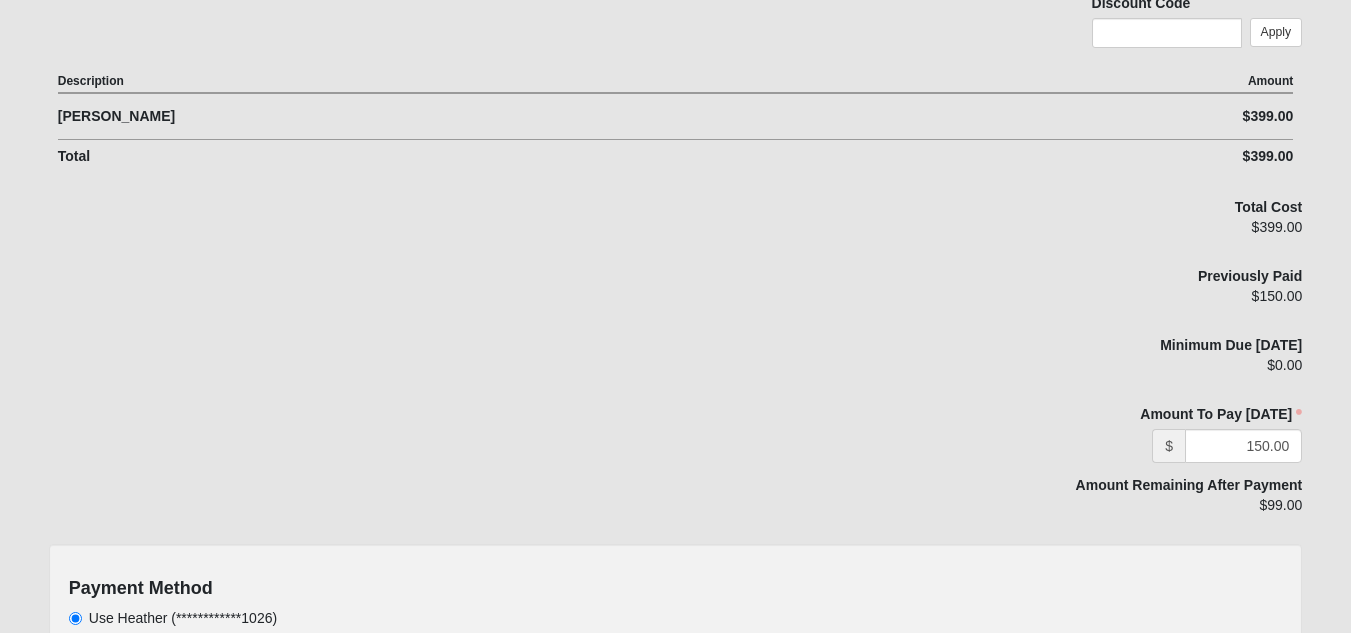scroll, scrollTop: 600, scrollLeft: 0, axis: vertical 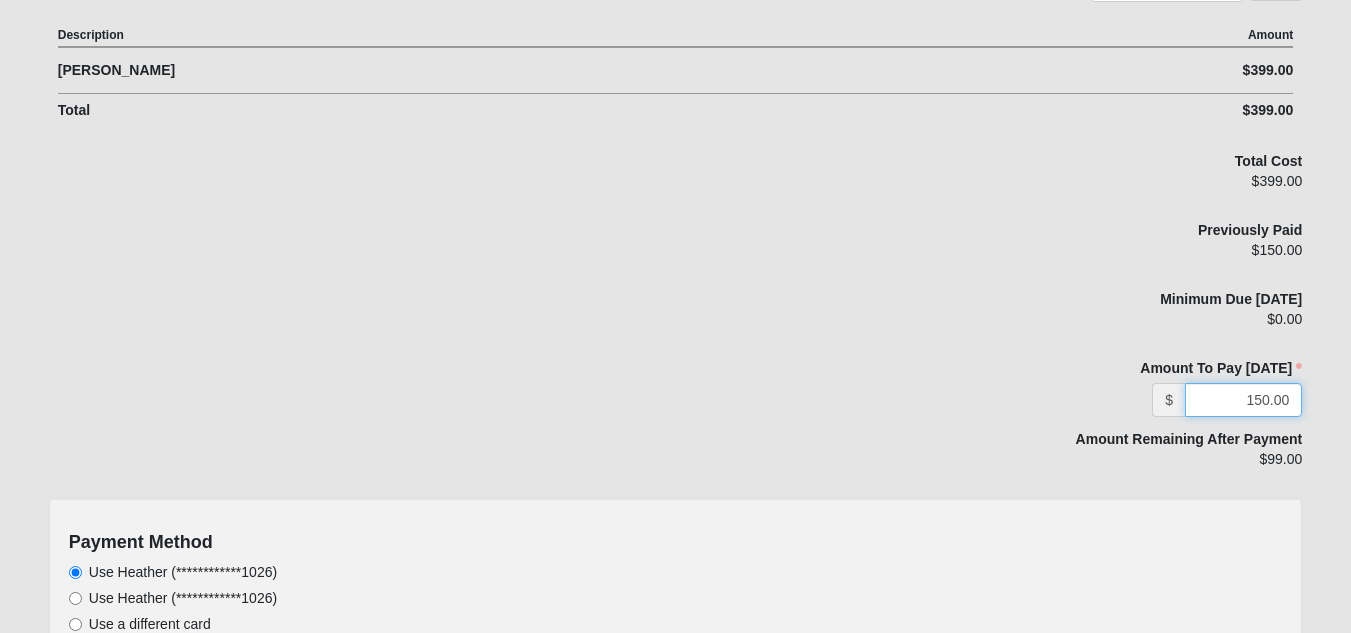 drag, startPoint x: 1292, startPoint y: 397, endPoint x: 1239, endPoint y: 398, distance: 53.009434 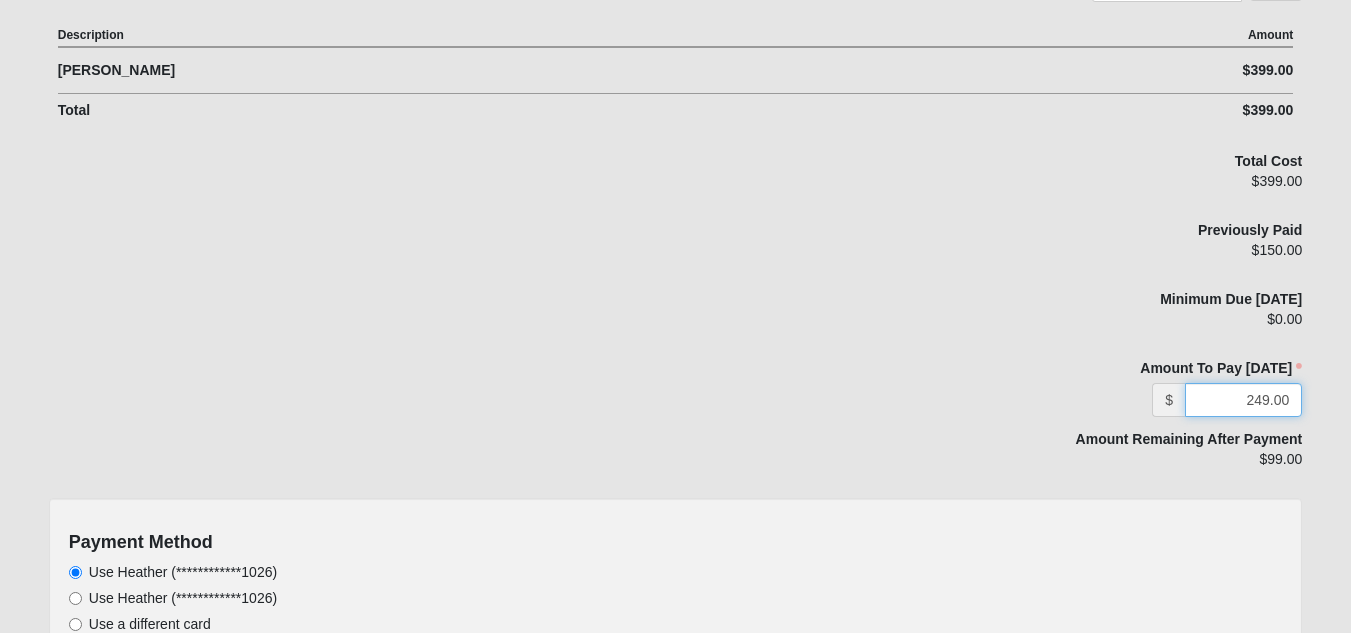 scroll, scrollTop: 780, scrollLeft: 0, axis: vertical 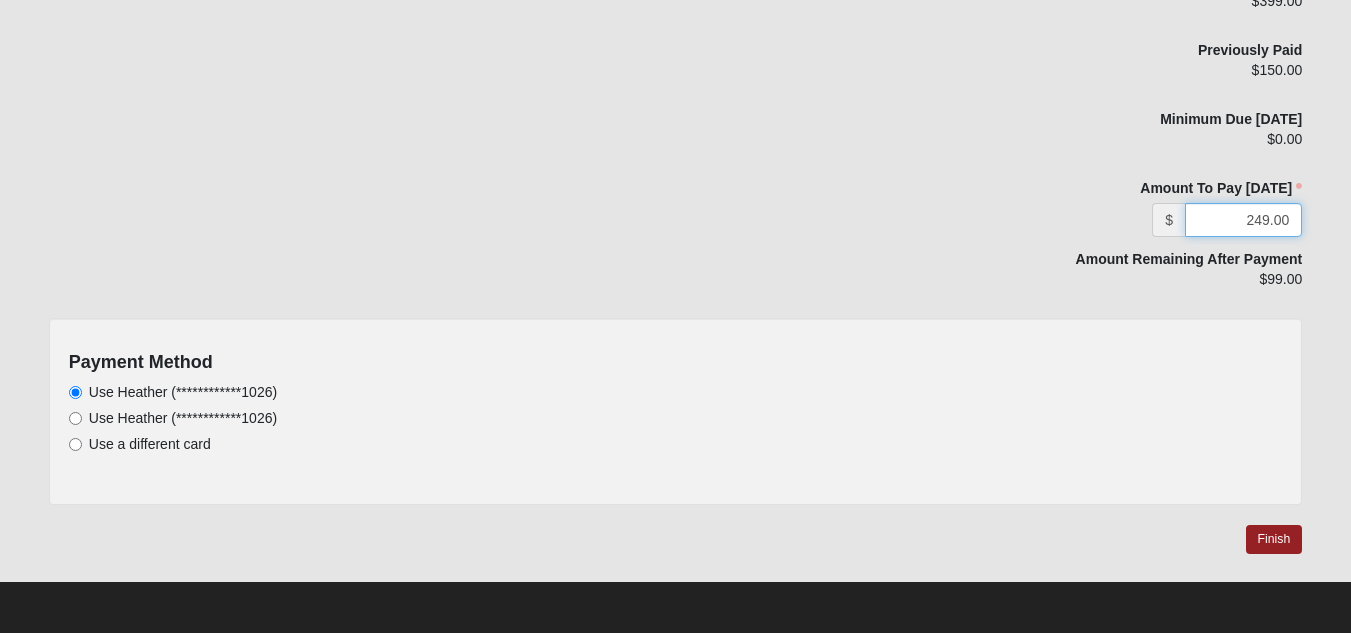 type on "249.00" 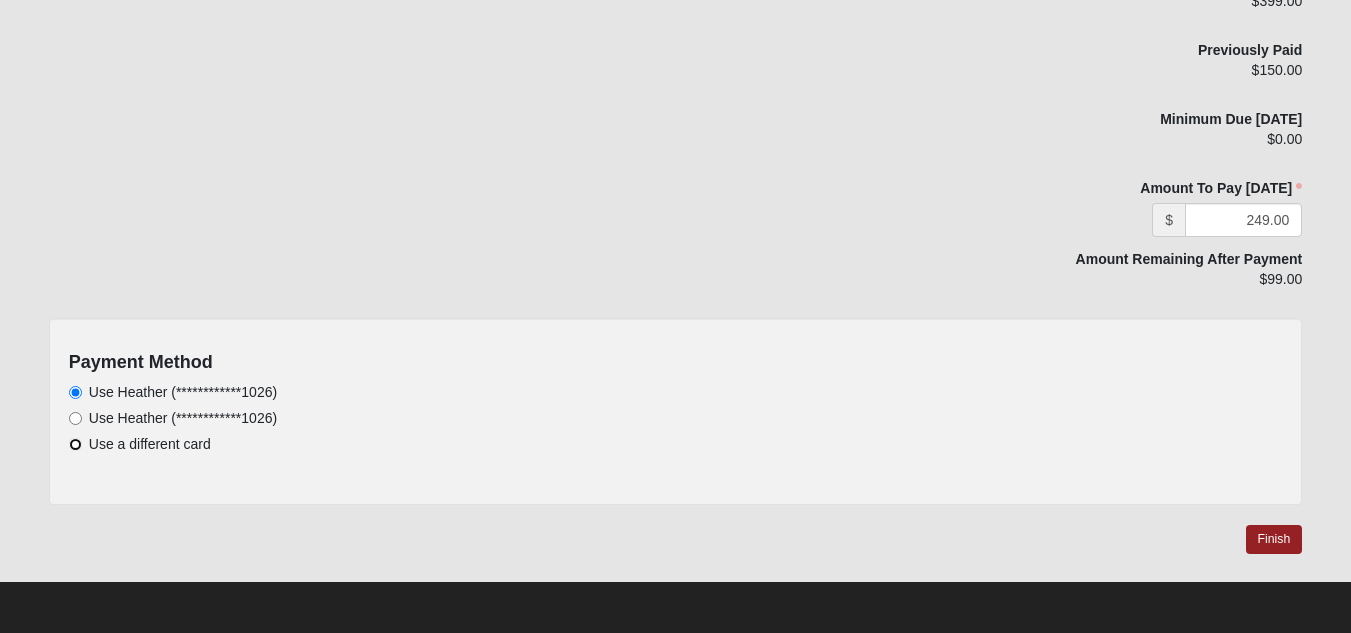 click on "Use a different card" at bounding box center [75, 444] 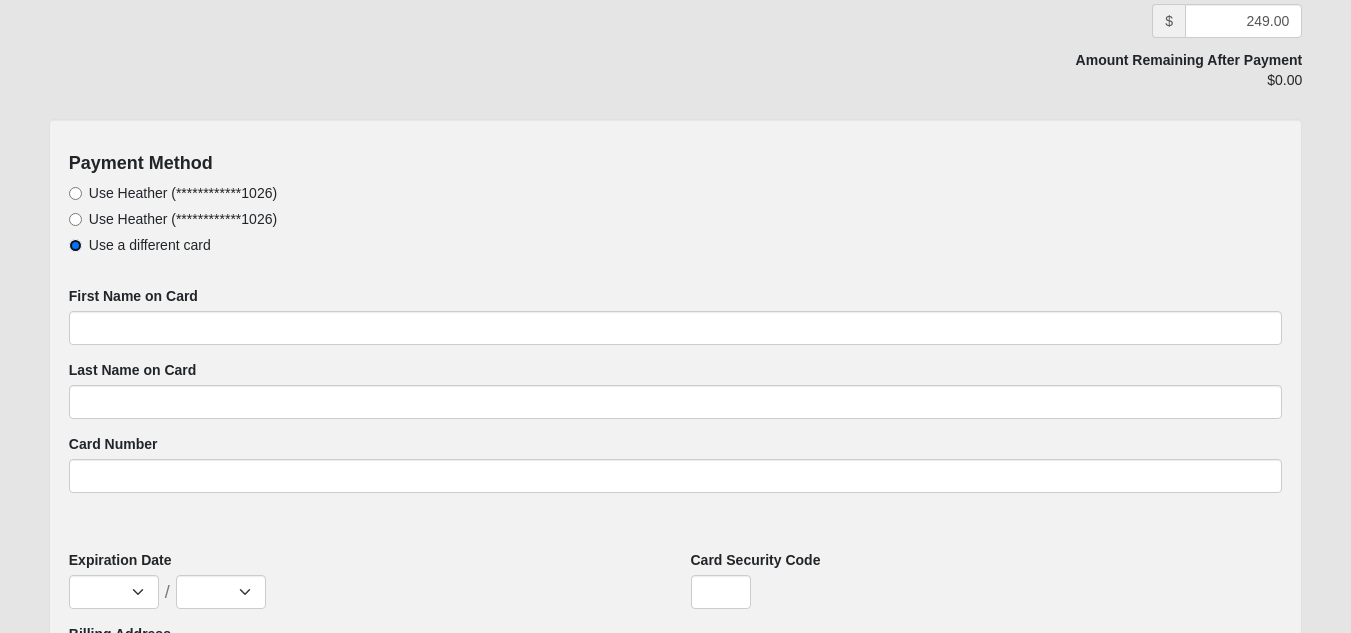 scroll, scrollTop: 980, scrollLeft: 0, axis: vertical 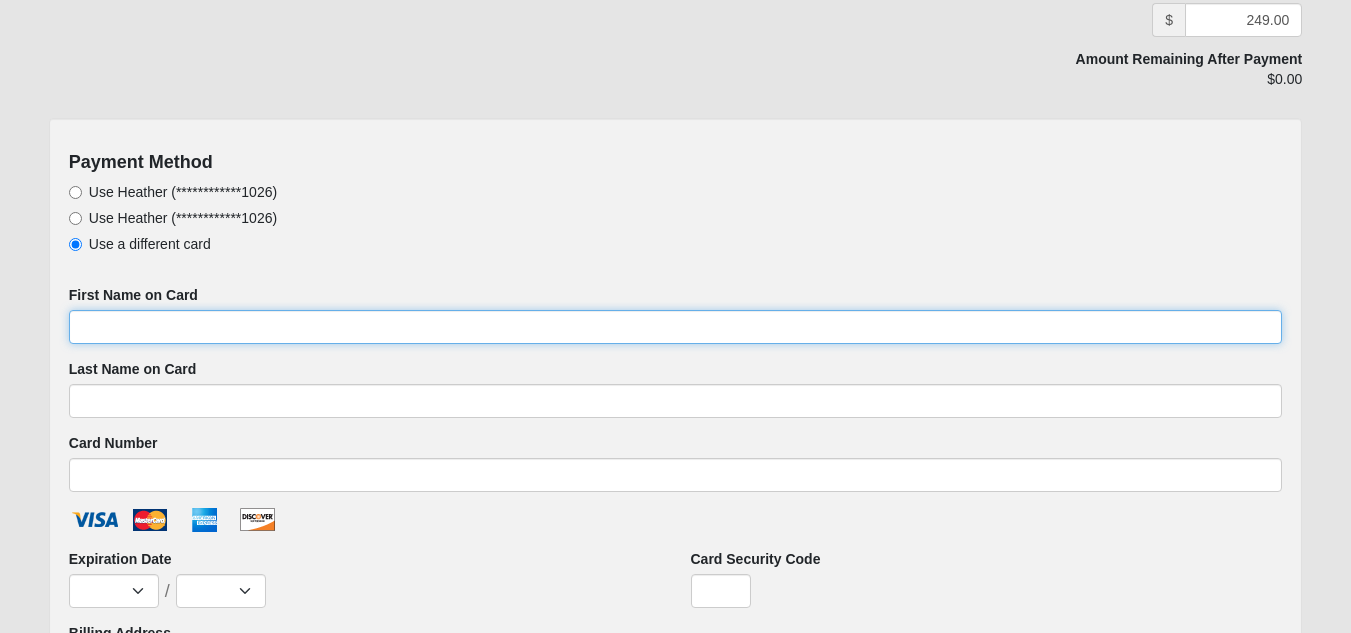 click on "First Name on Card" at bounding box center [675, 327] 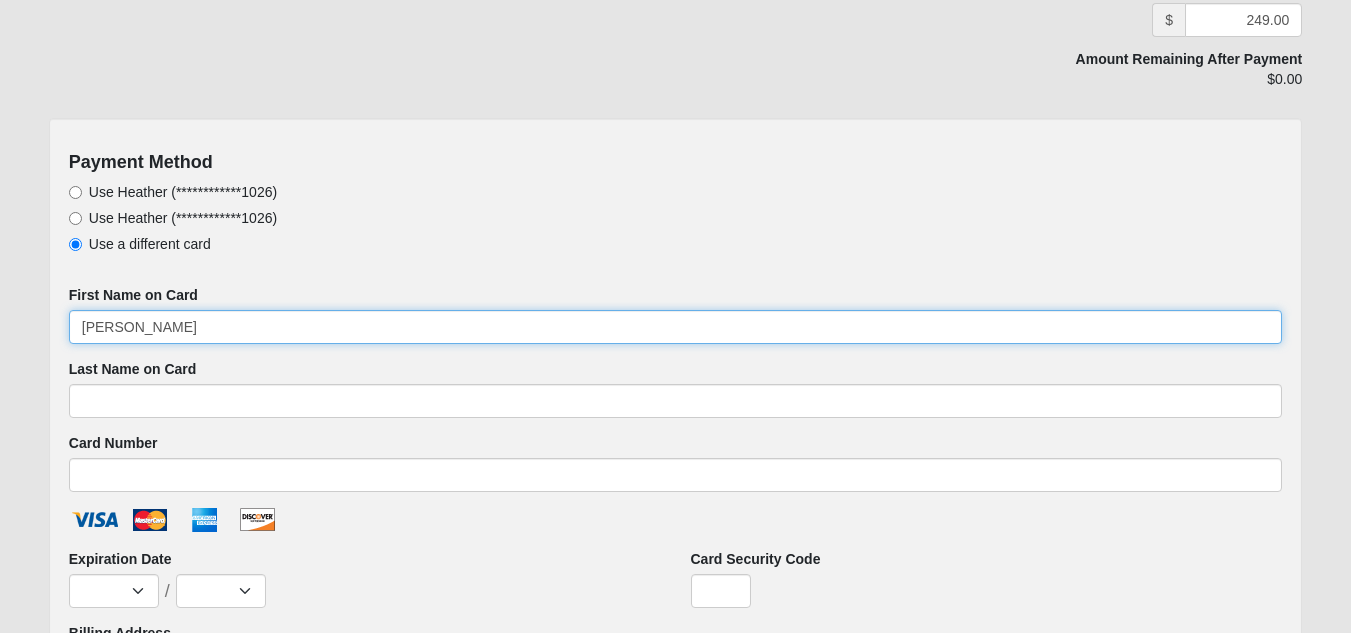 type on "[PERSON_NAME]" 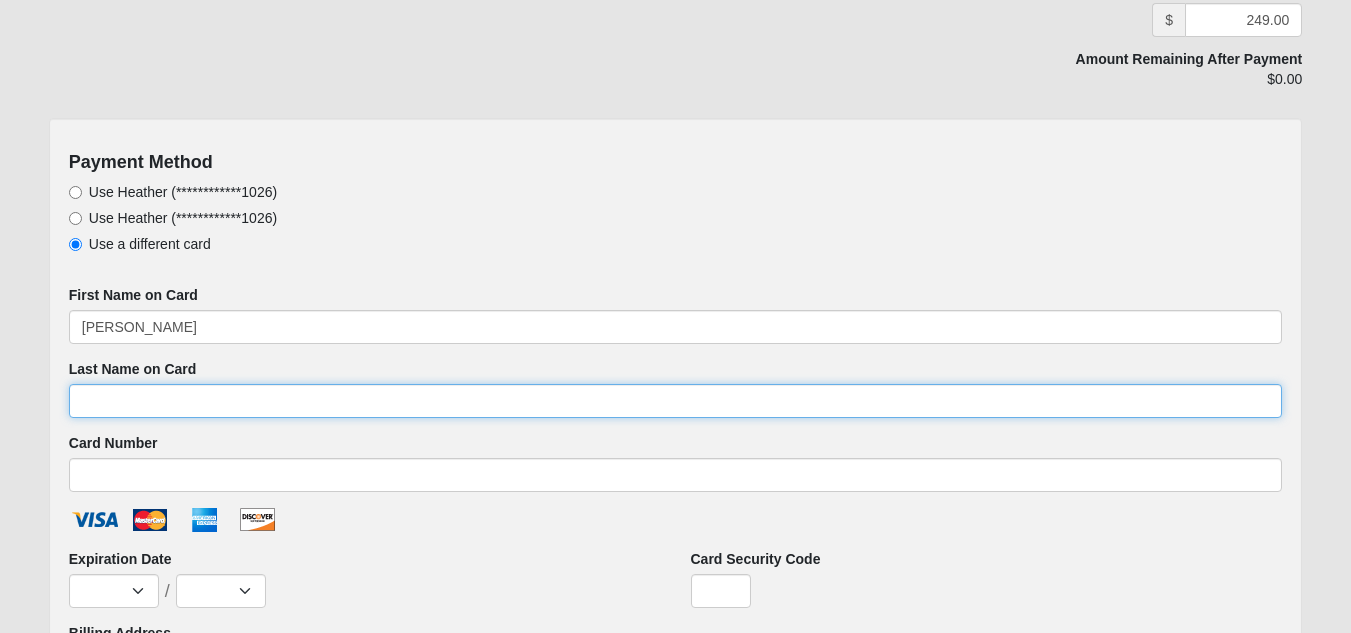 click on "Last Name on Card" at bounding box center [675, 401] 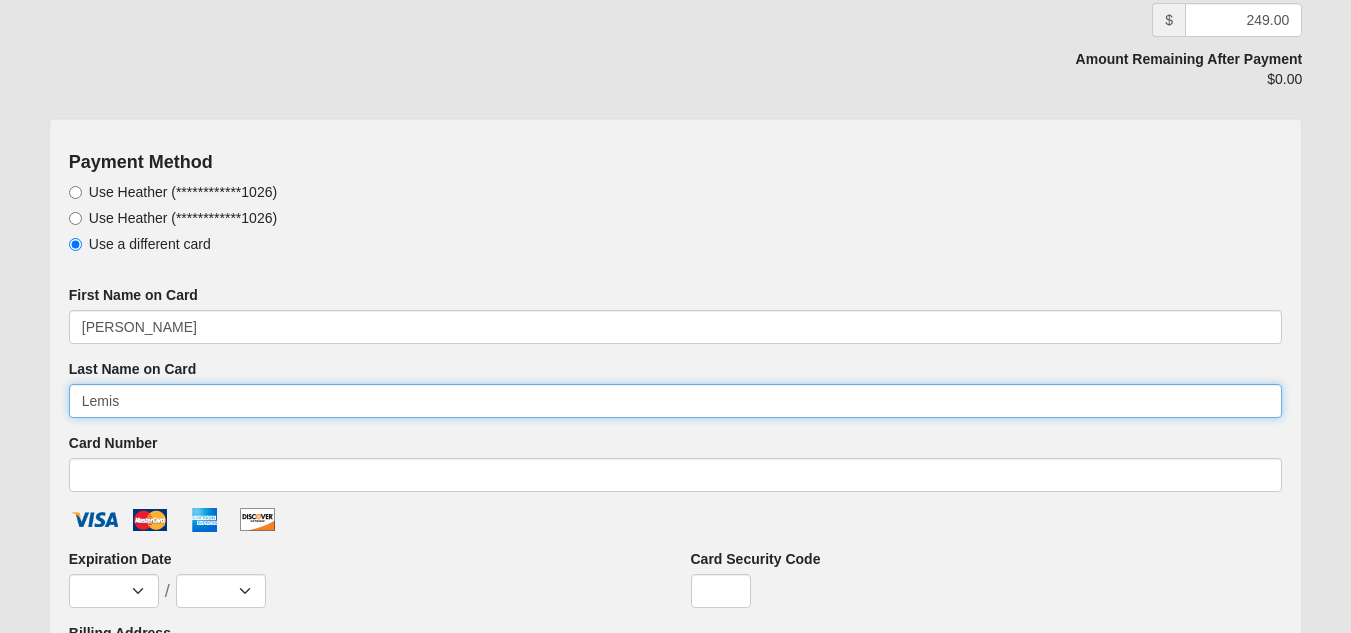 type on "Lemis" 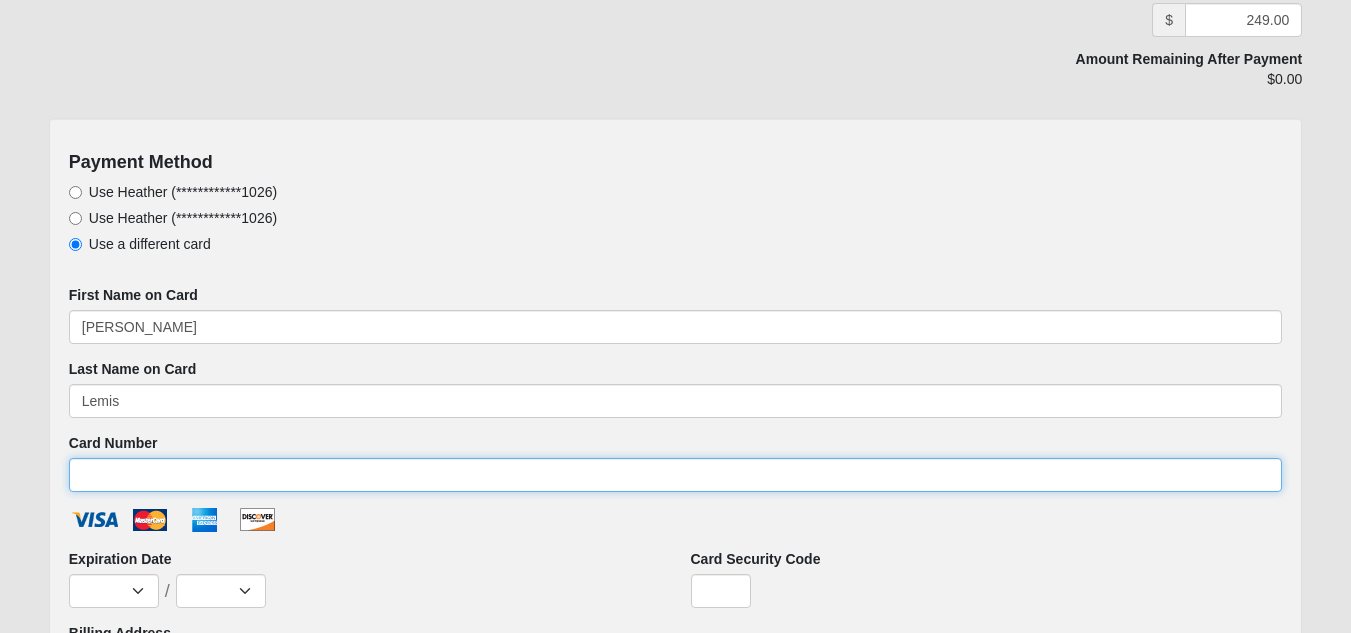 click on "Card Number" at bounding box center (675, 475) 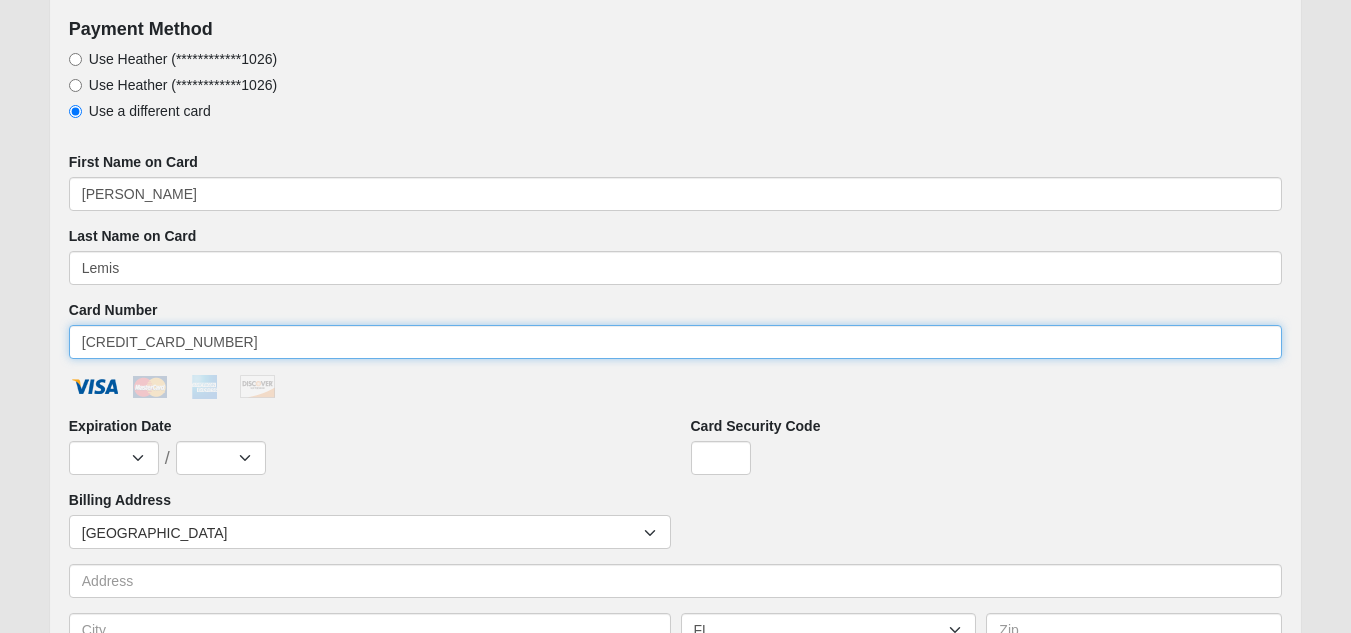 scroll, scrollTop: 1280, scrollLeft: 0, axis: vertical 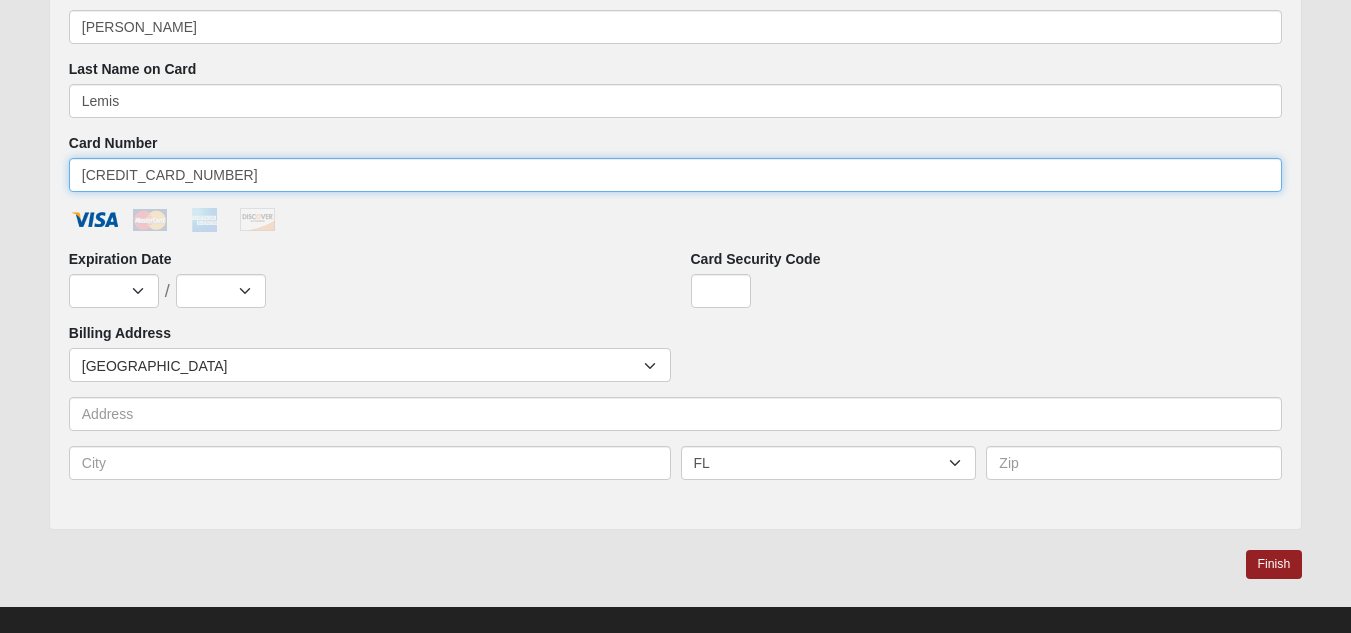type on "[CREDIT_CARD_NUMBER]" 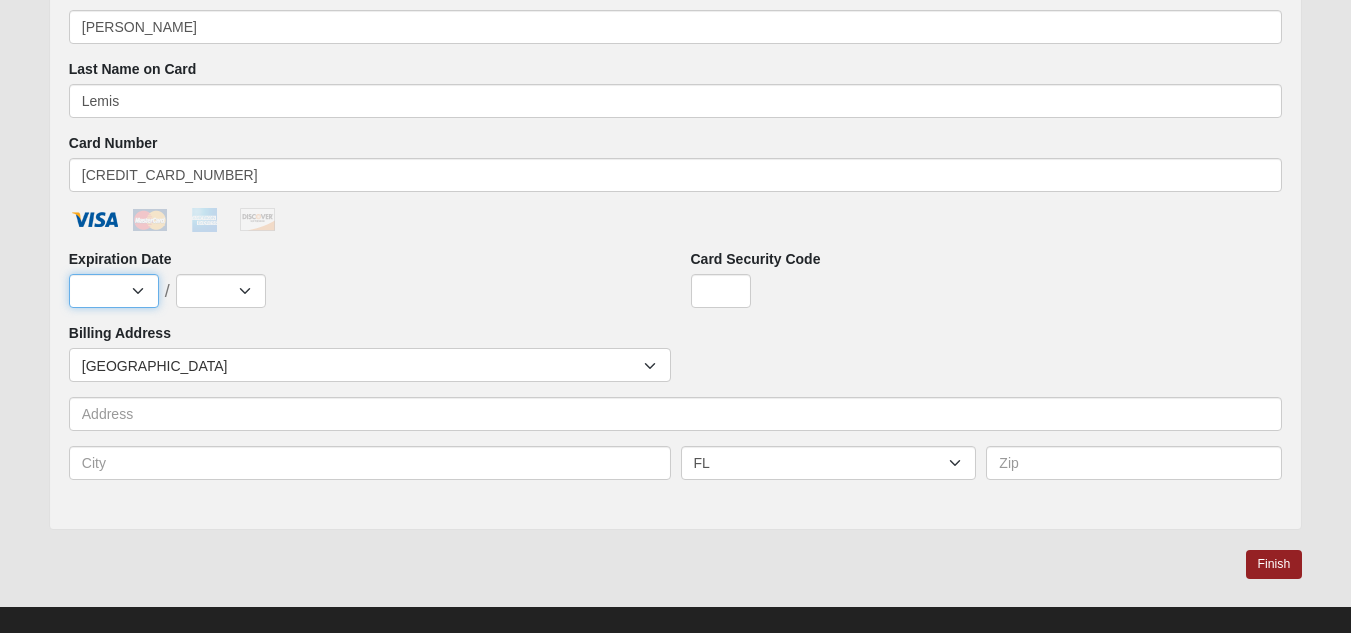 click on "Jan
Feb
Mar
Apr
May
Jun
[DATE]
Aug
Sep
Oct
Nov
Dec" at bounding box center (114, 291) 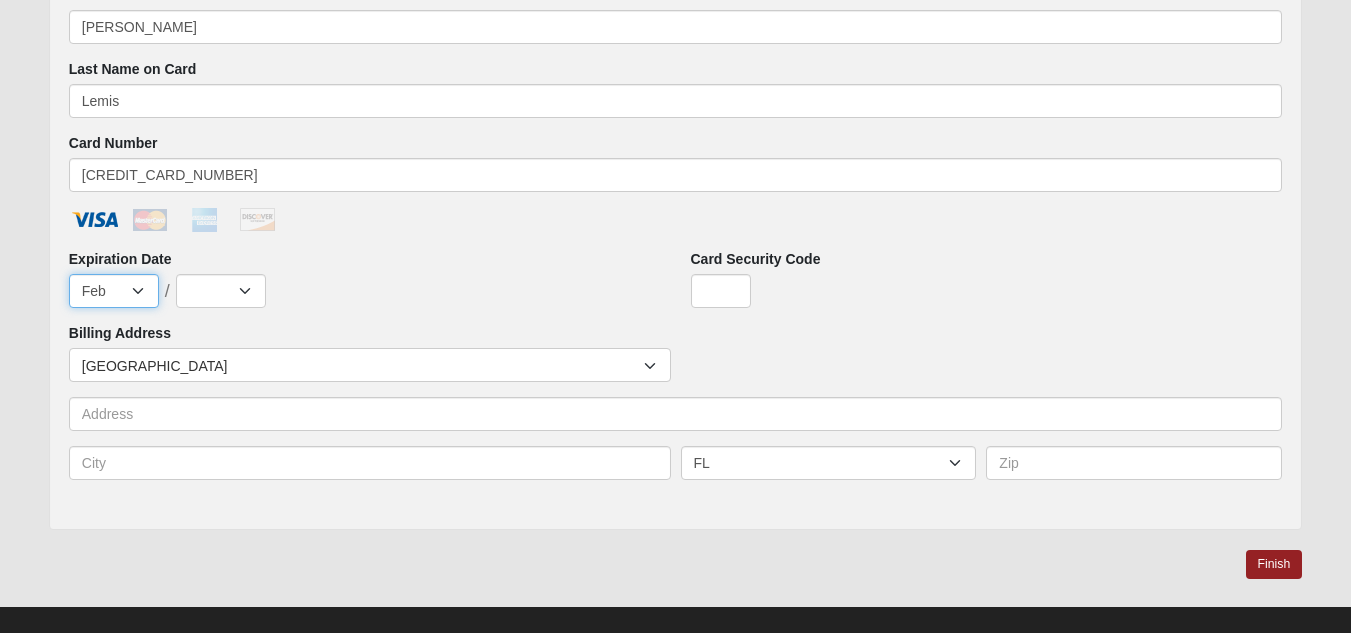 click on "Jan
Feb
Mar
Apr
May
Jun
[DATE]
Aug
Sep
Oct
Nov
Dec" at bounding box center (114, 291) 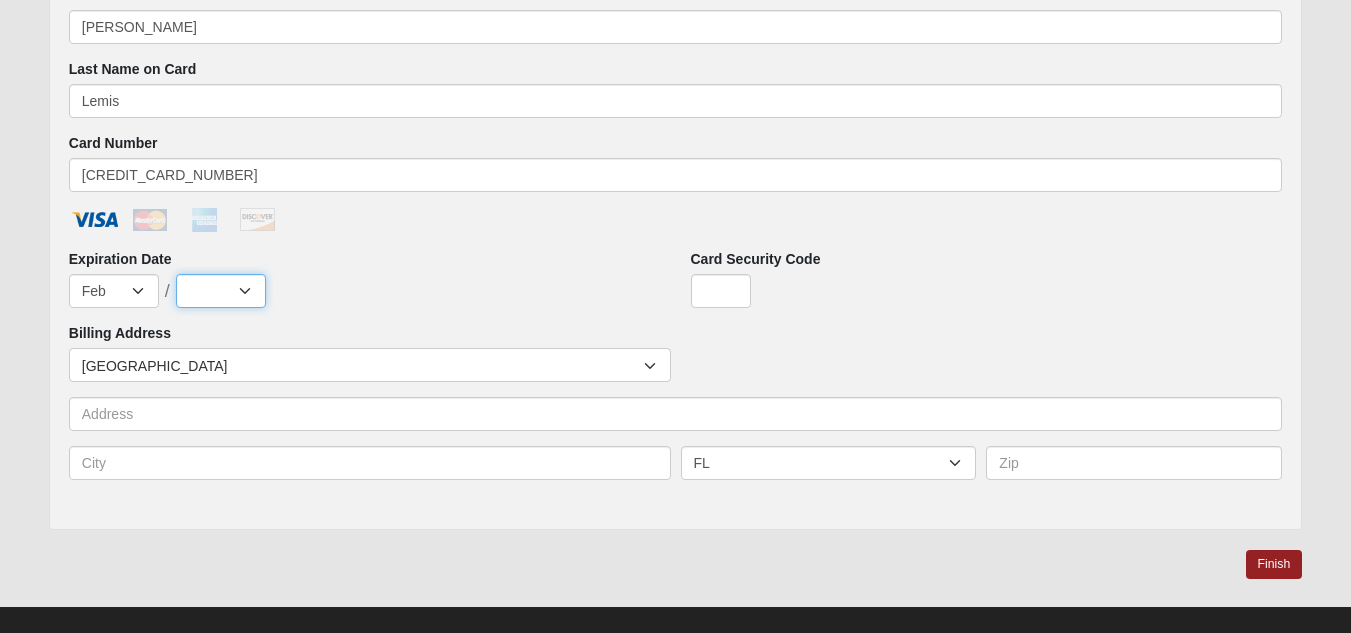 click on "2025
2026
2027
2028
2029
2030
2031
2032
2033
2034
2035
2036
2037
2038
2039
2040" at bounding box center [221, 291] 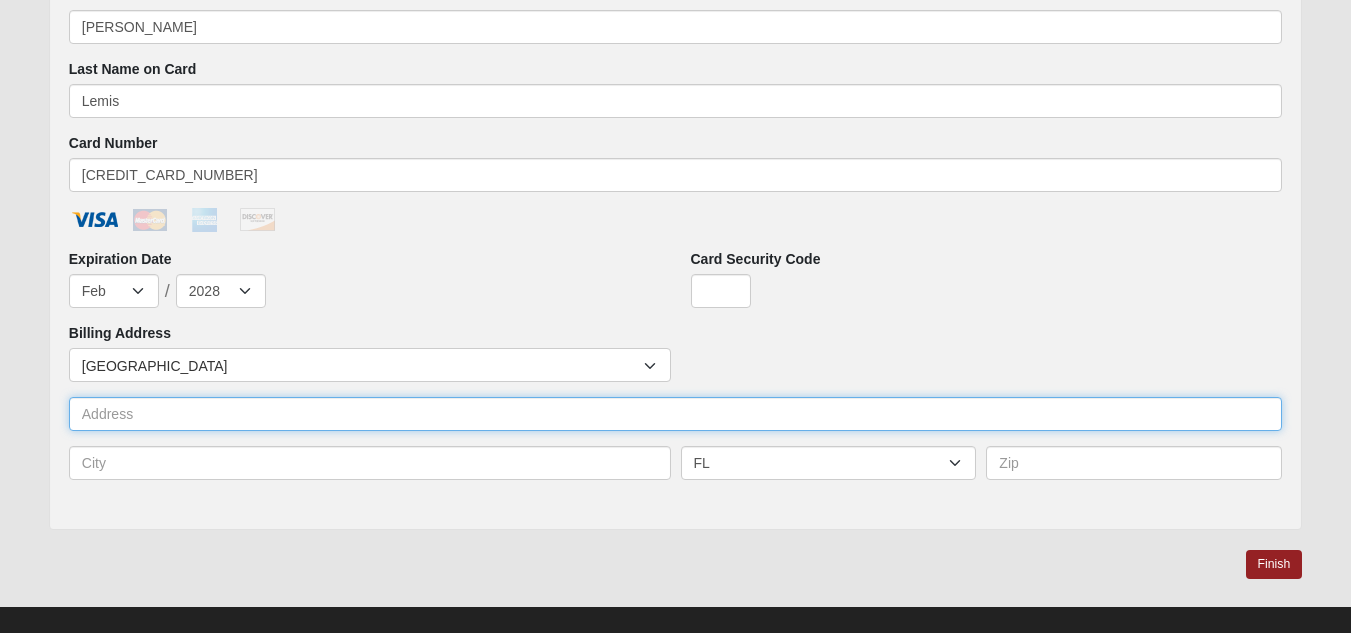 click at bounding box center [675, 414] 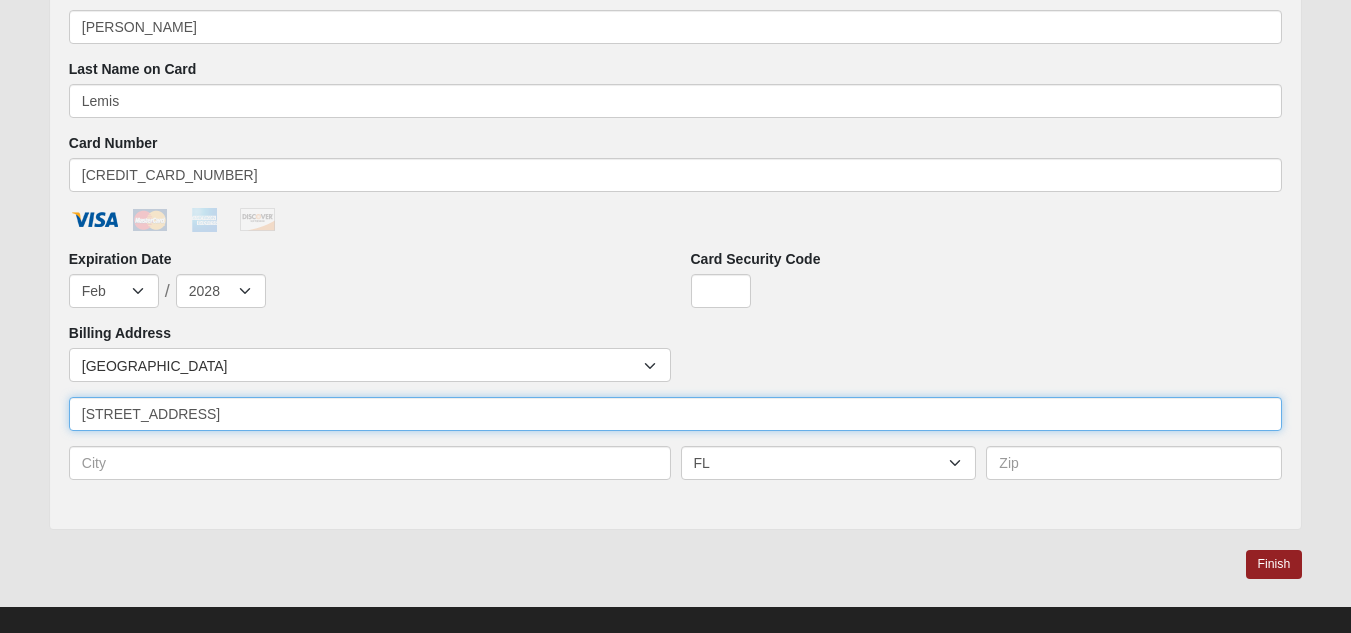 type on "[STREET_ADDRESS]" 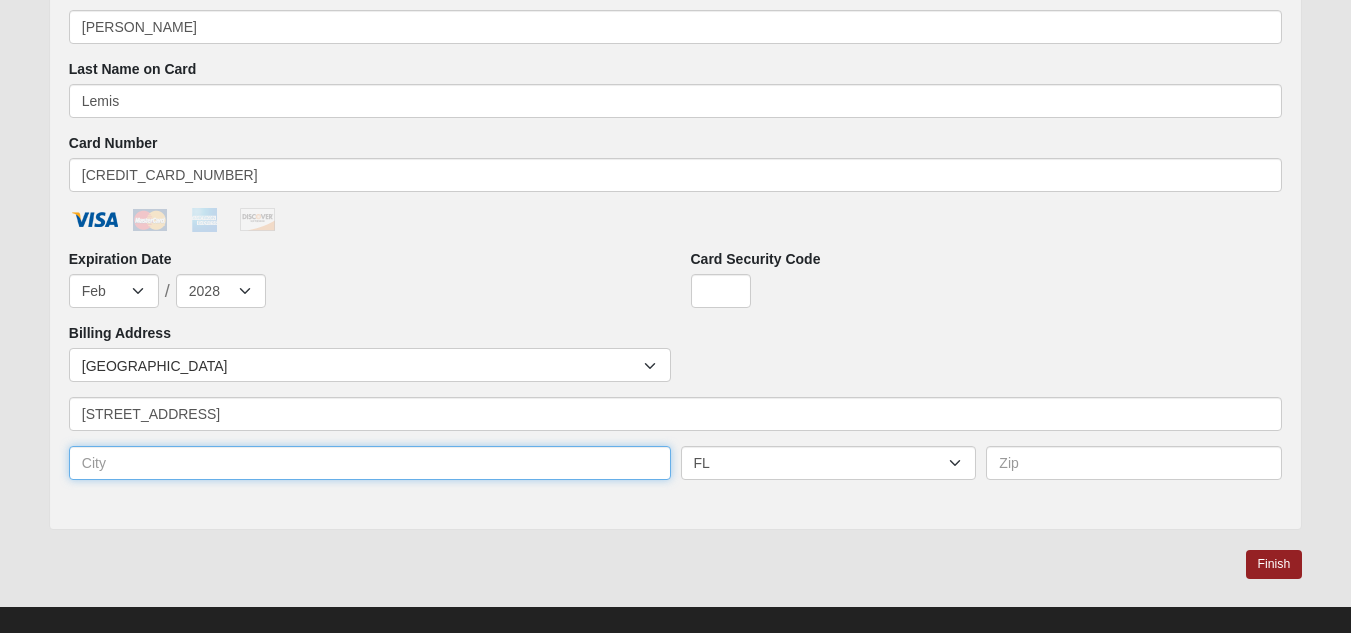 click at bounding box center (370, 463) 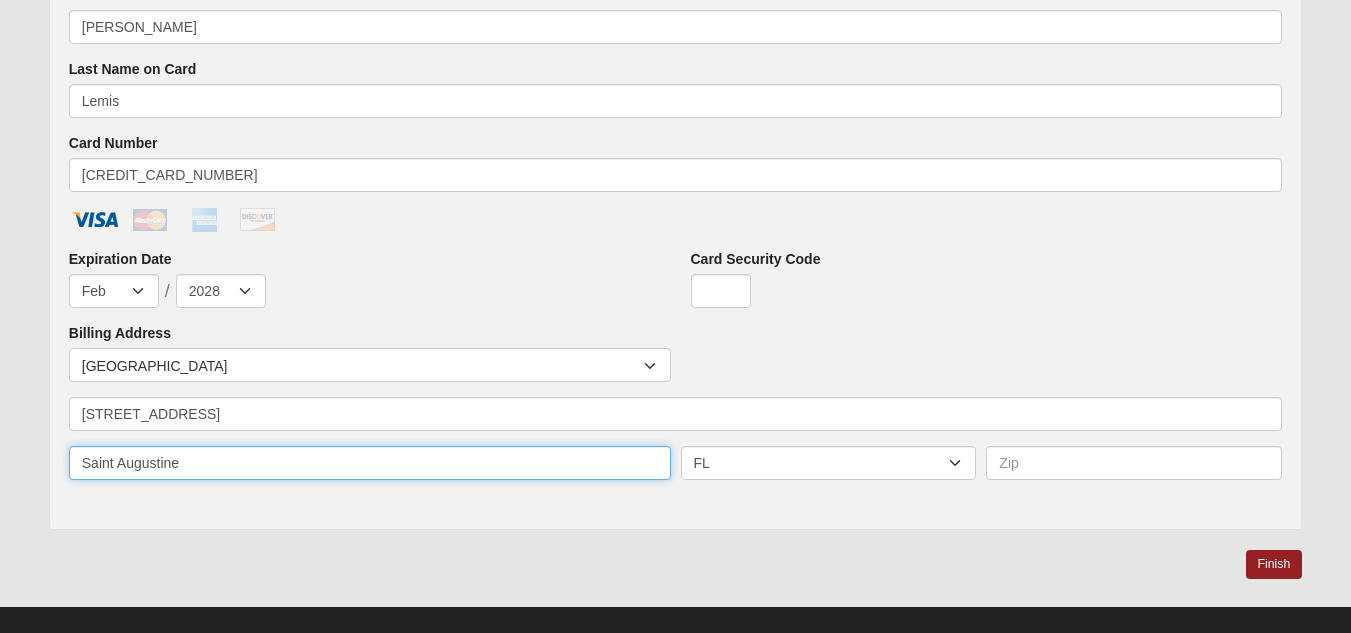 type on "Saint Augustine" 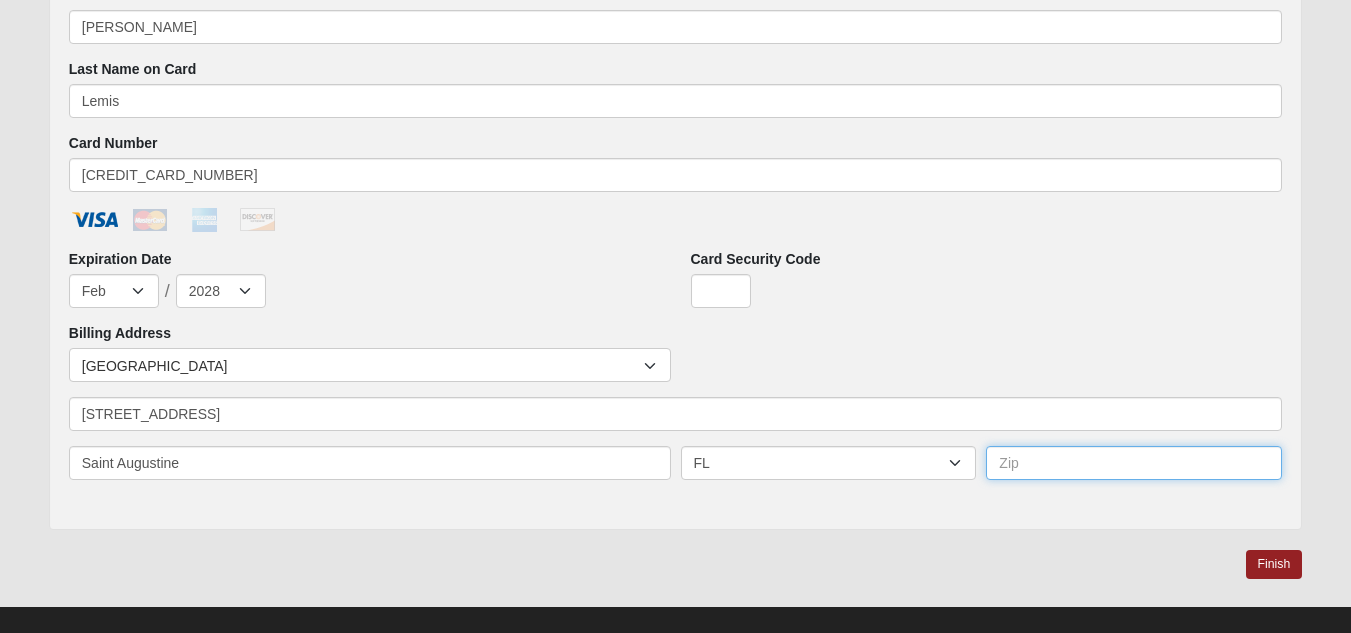 click at bounding box center [1134, 463] 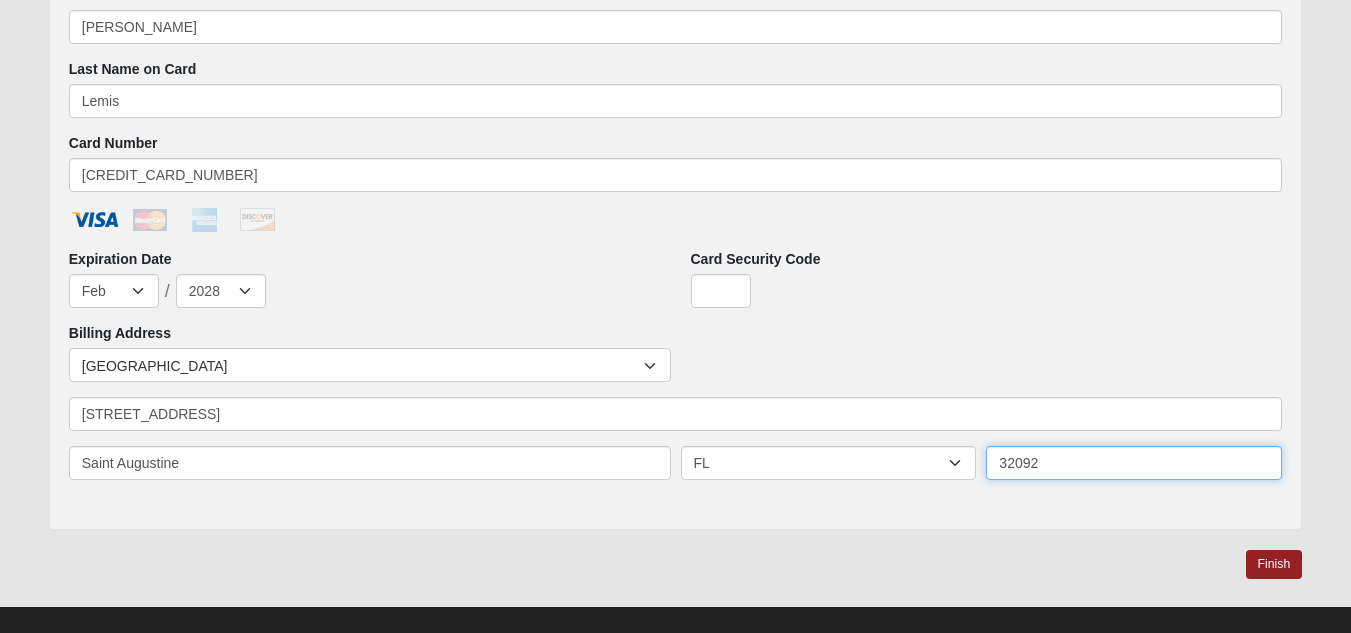 type on "32092" 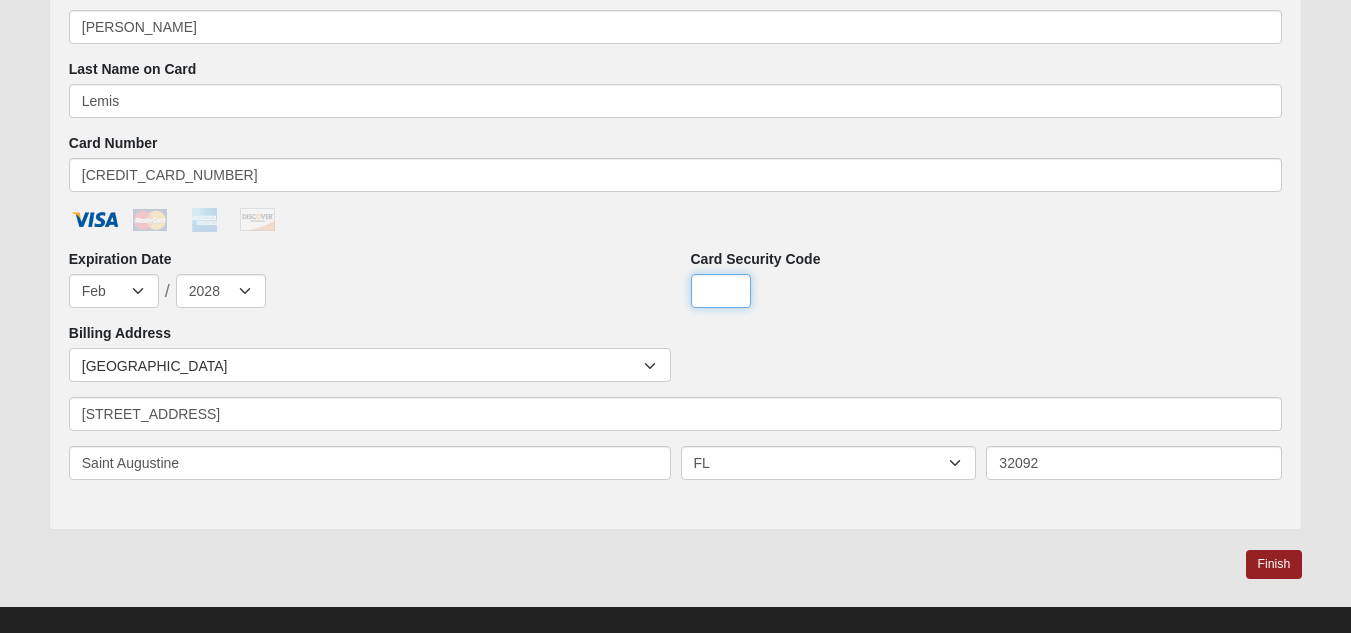 click on "Card Security Code" at bounding box center [721, 291] 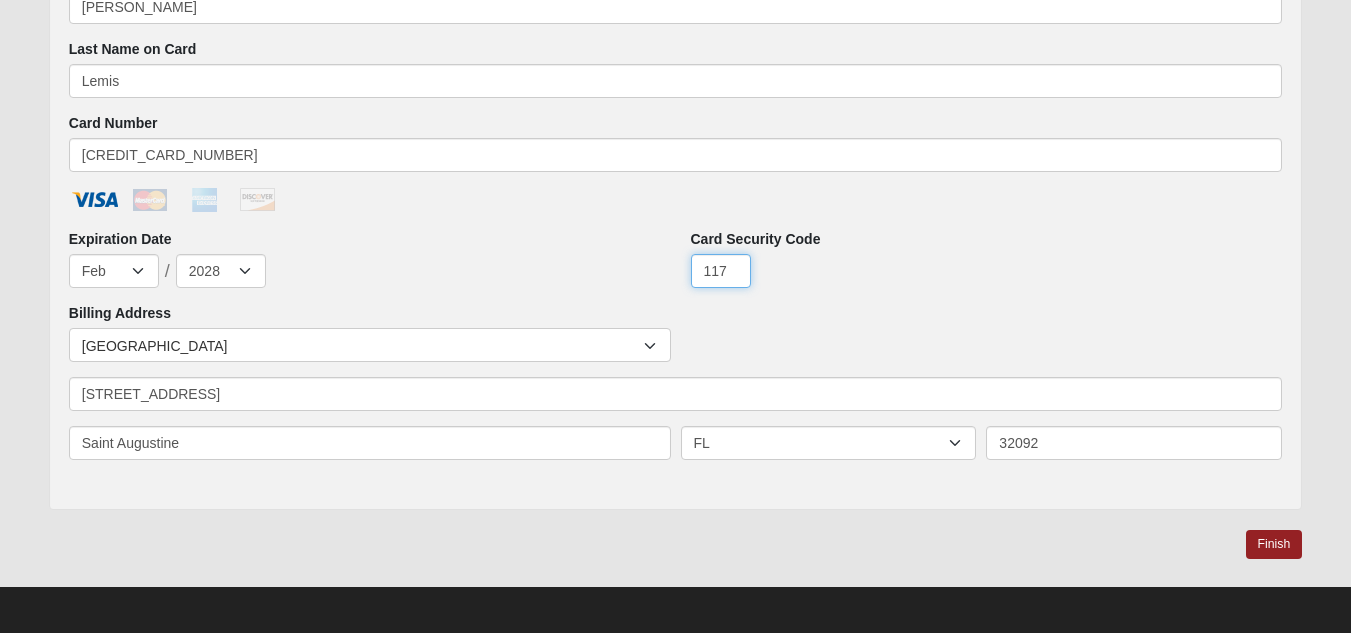 scroll, scrollTop: 1305, scrollLeft: 0, axis: vertical 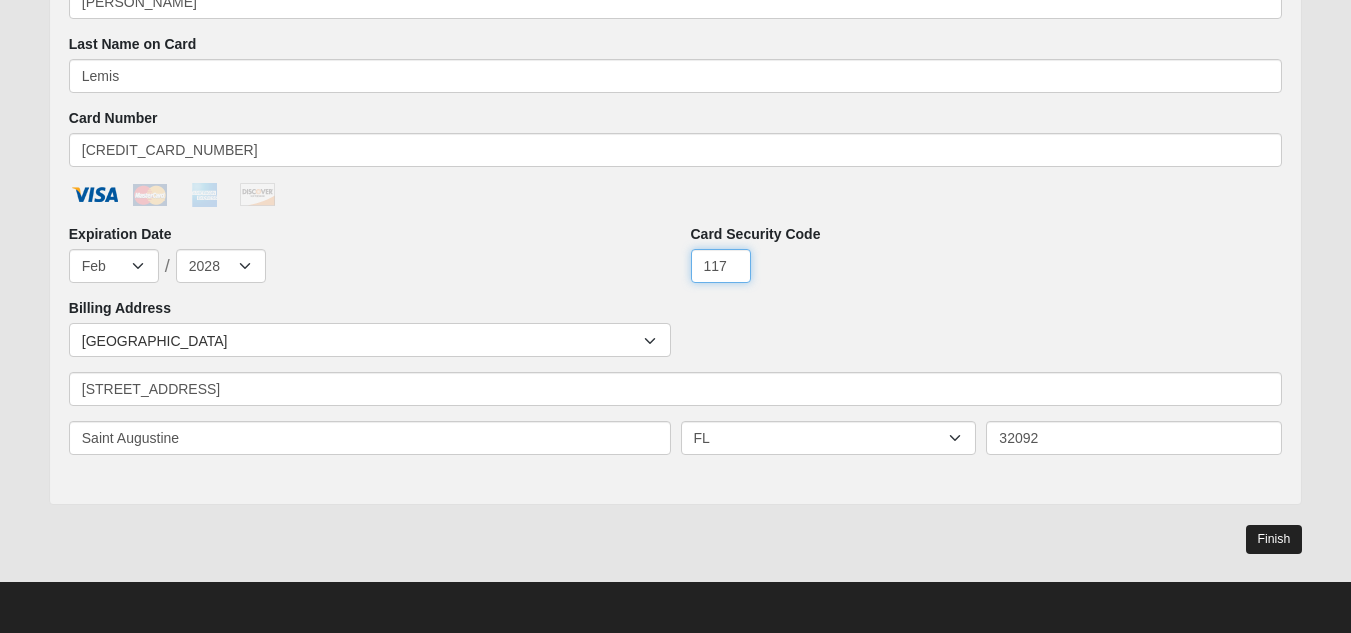 type on "117" 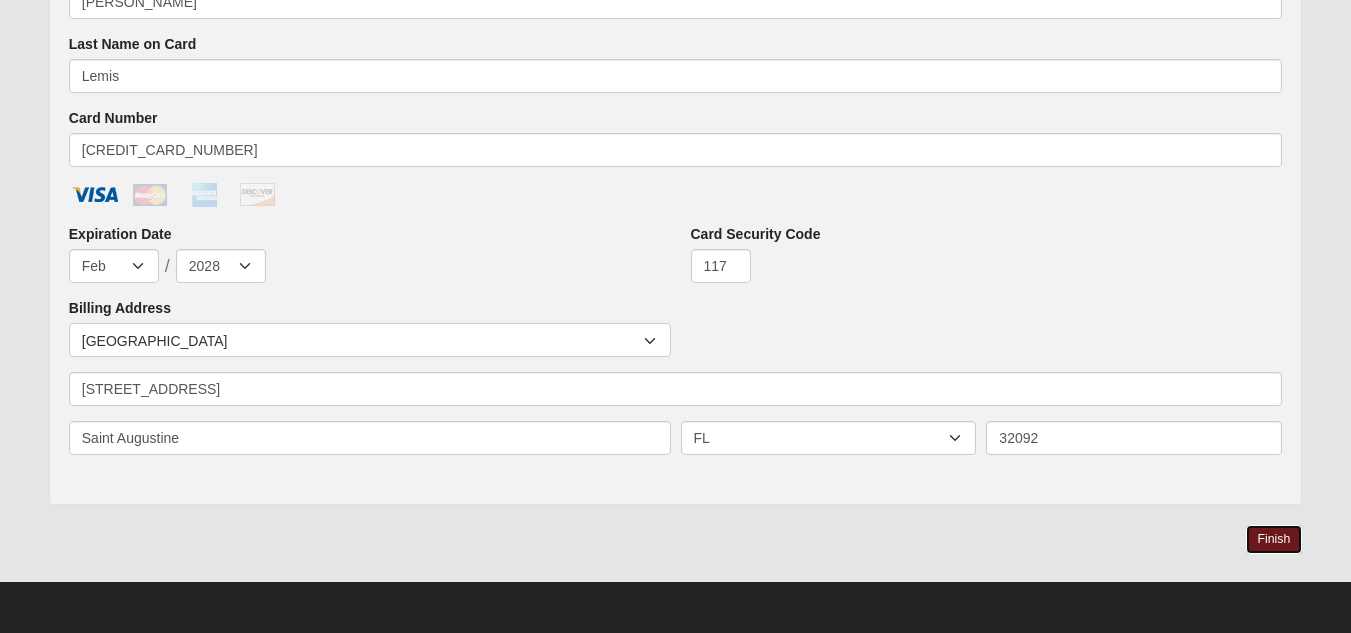 click on "Finish" at bounding box center [1274, 539] 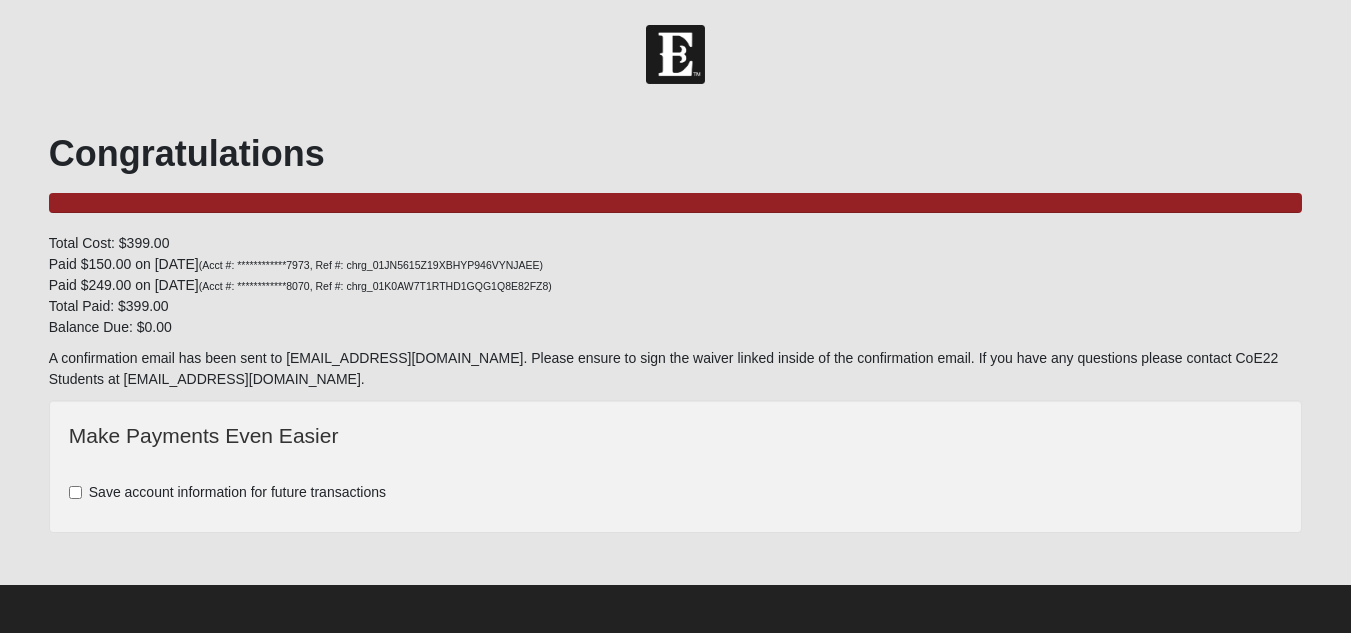 scroll, scrollTop: 3, scrollLeft: 0, axis: vertical 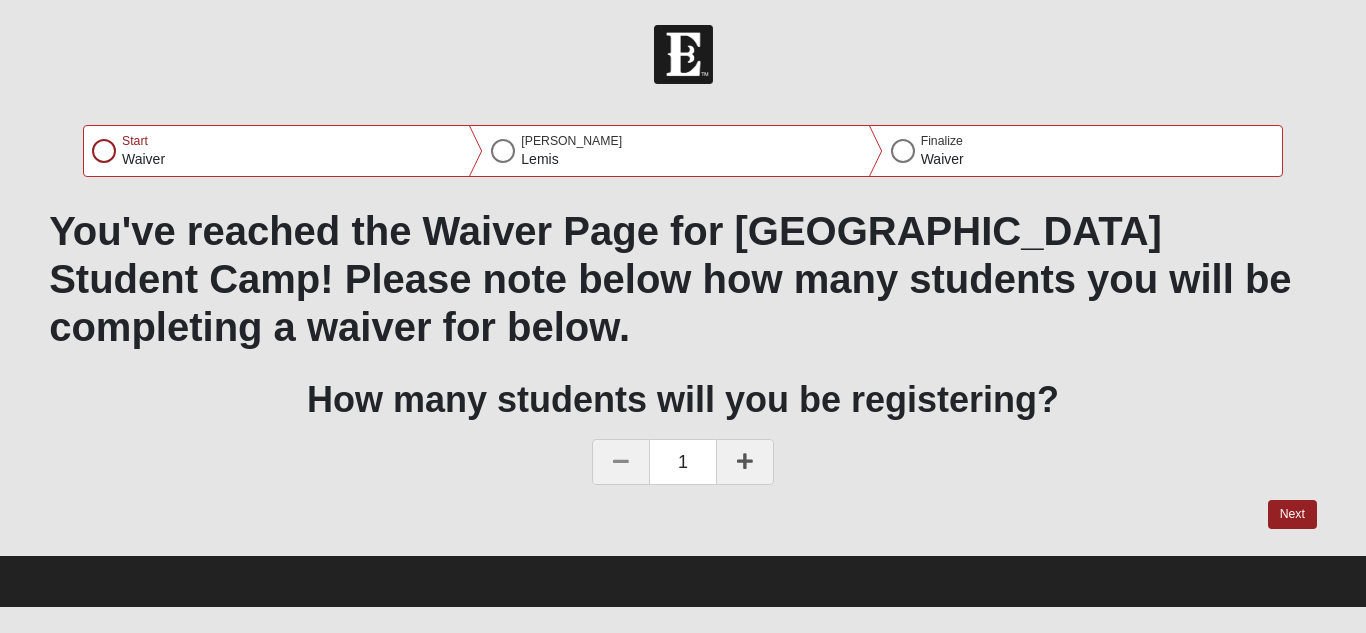 click at bounding box center [104, 151] 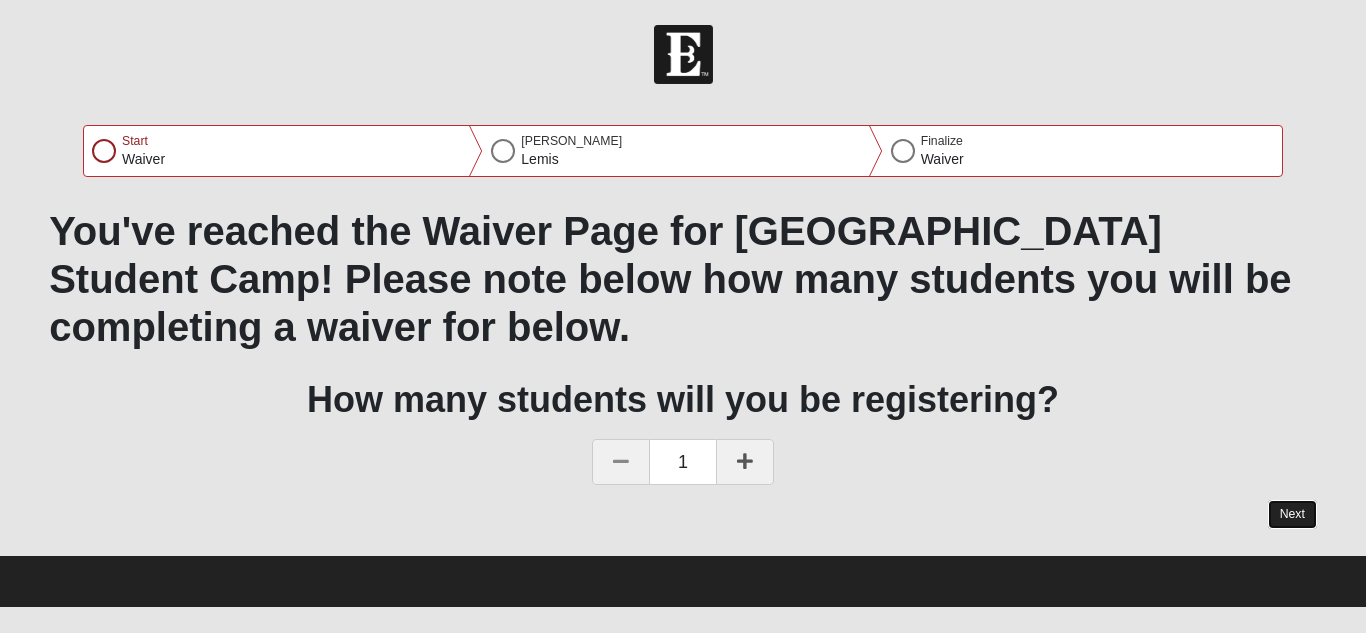 click on "Next" at bounding box center (1292, 514) 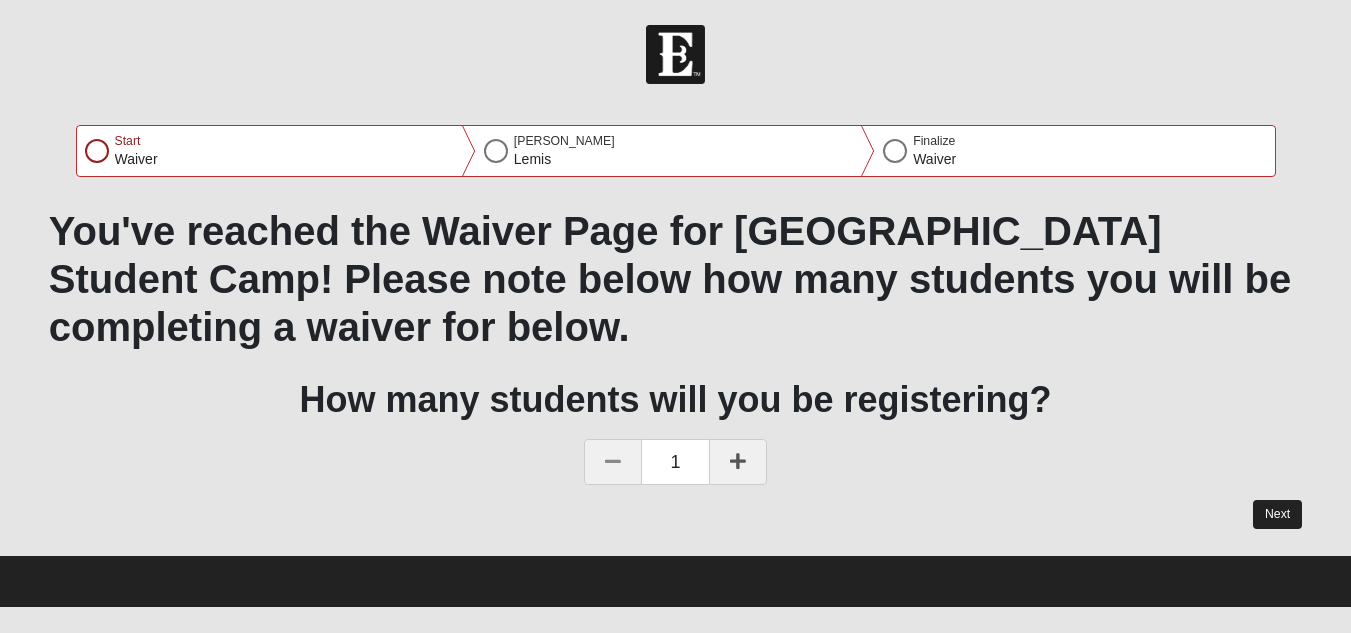 select on "5" 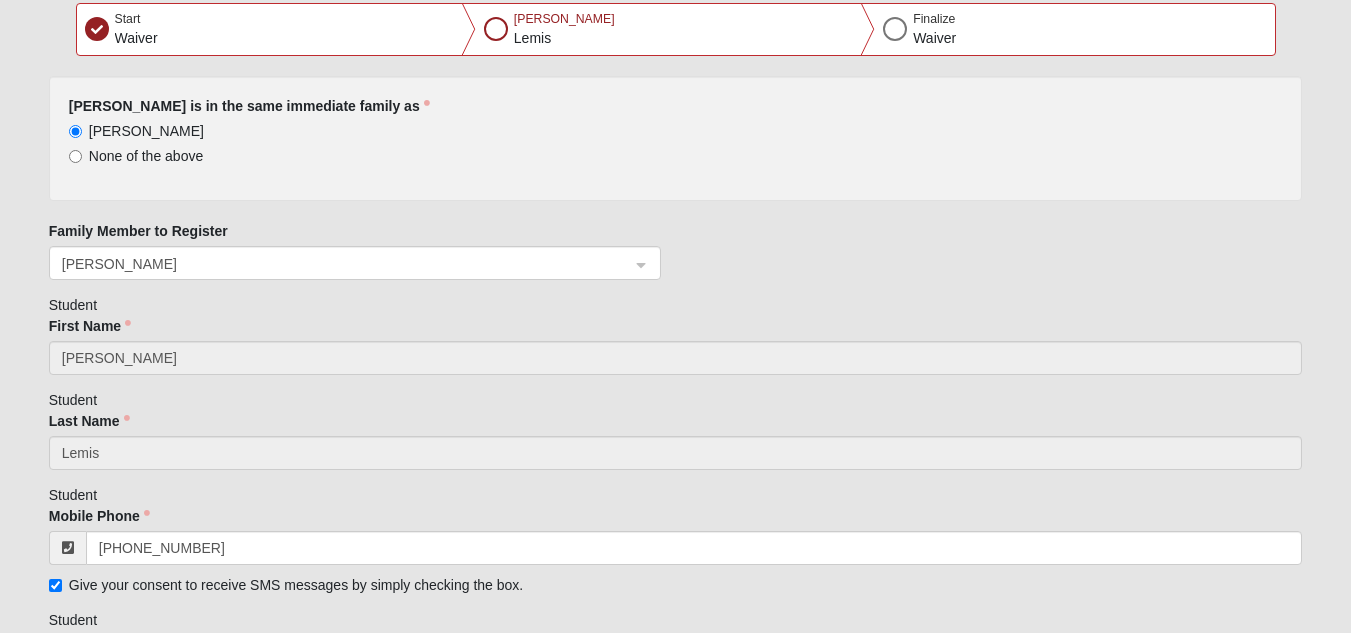 scroll, scrollTop: 200, scrollLeft: 0, axis: vertical 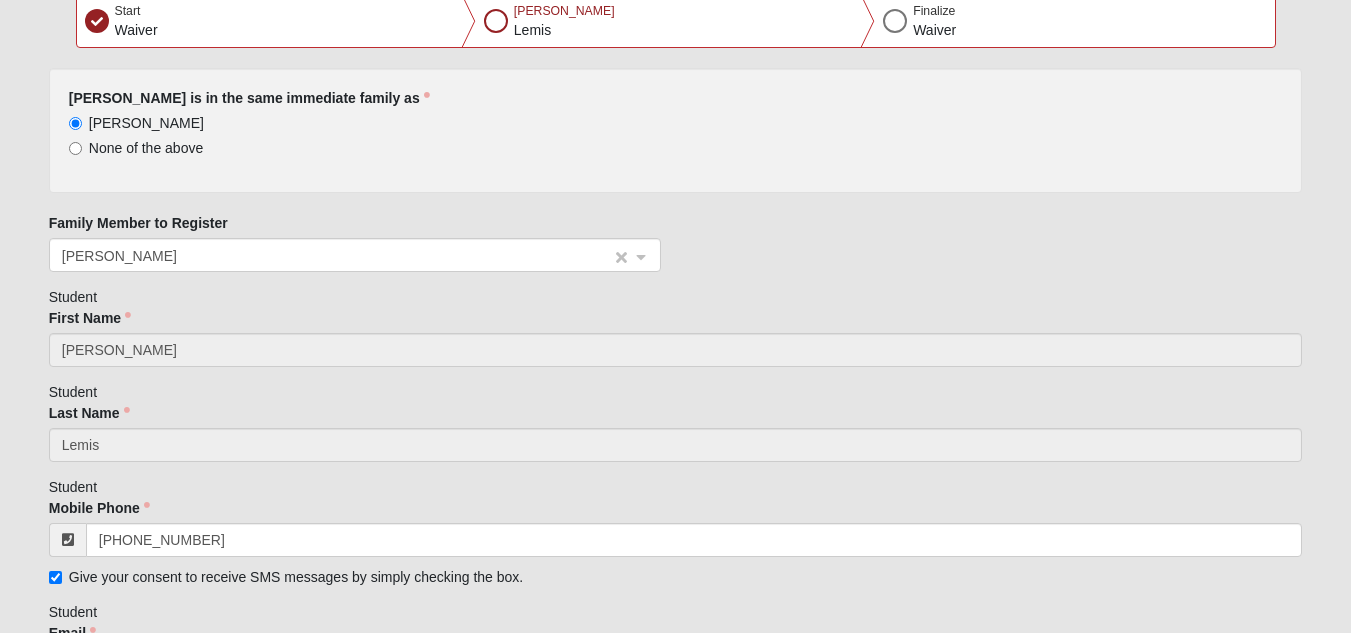 click at bounding box center [348, 254] 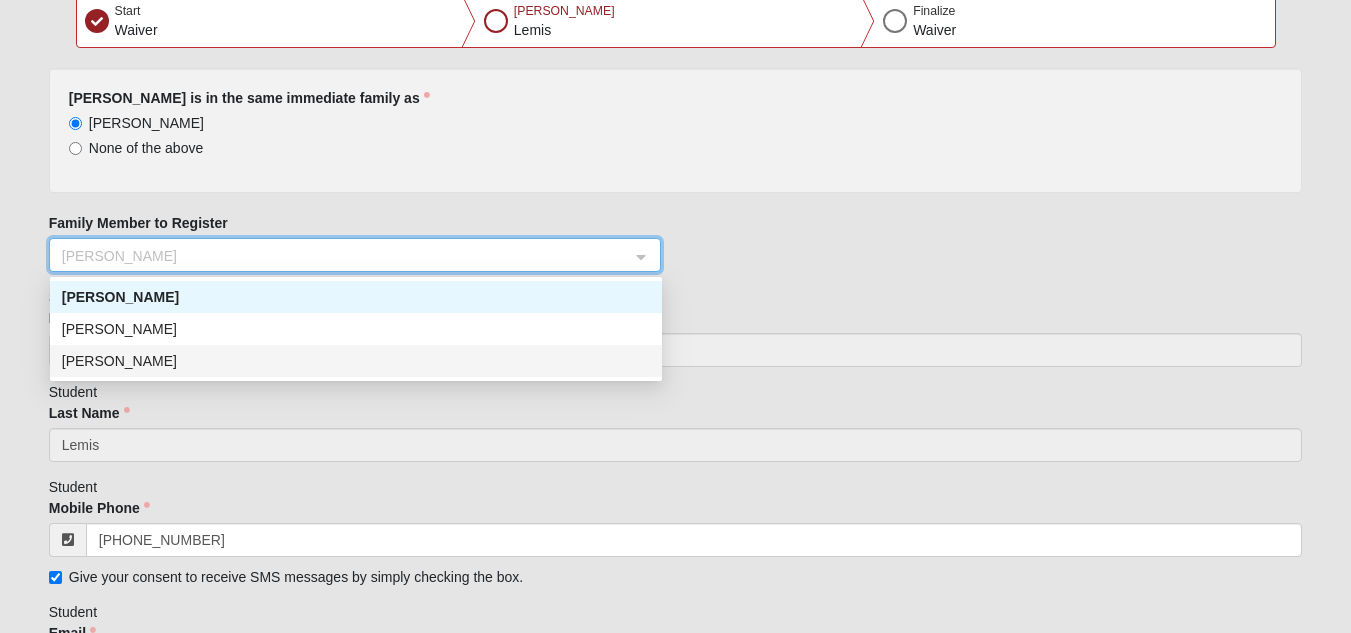 click on "[PERSON_NAME]" 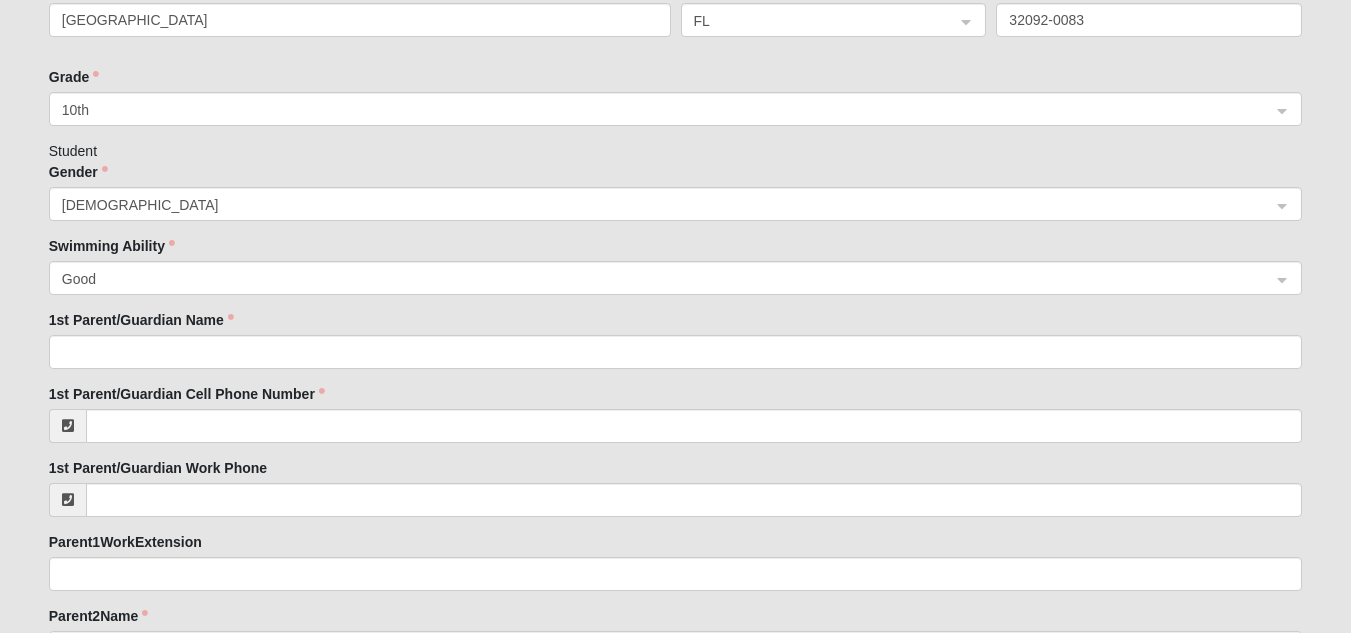 scroll, scrollTop: 1400, scrollLeft: 0, axis: vertical 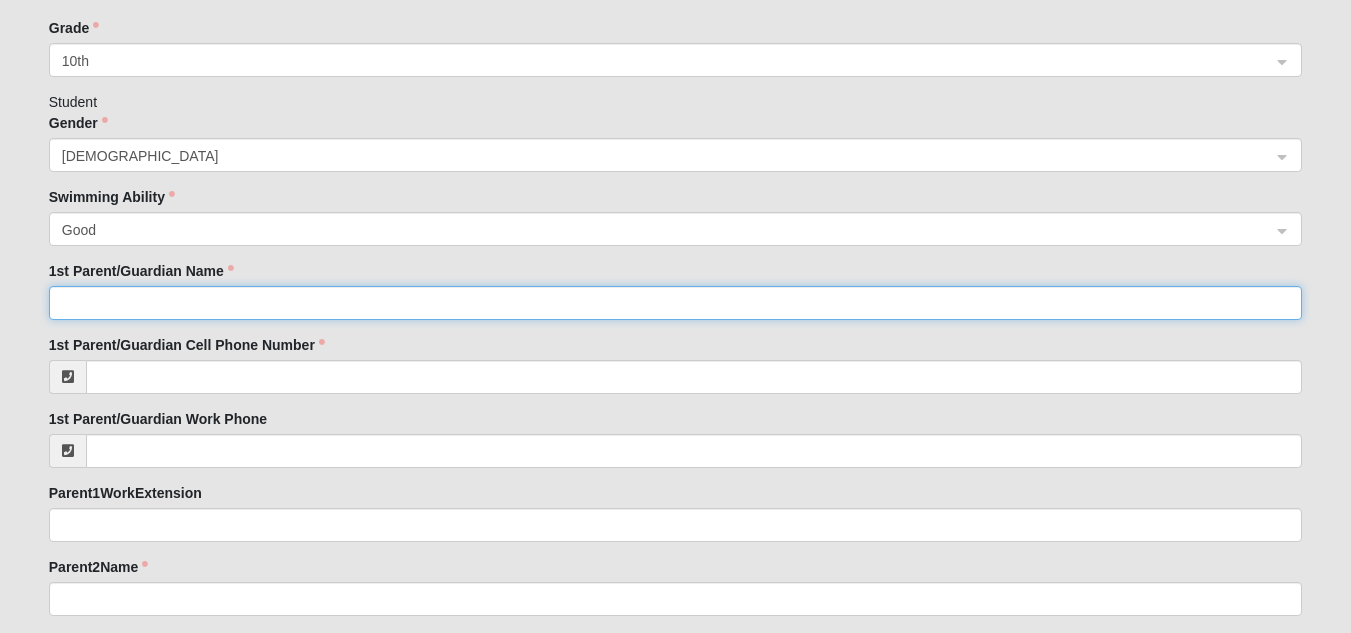 click on "1st Parent/Guardian Name" 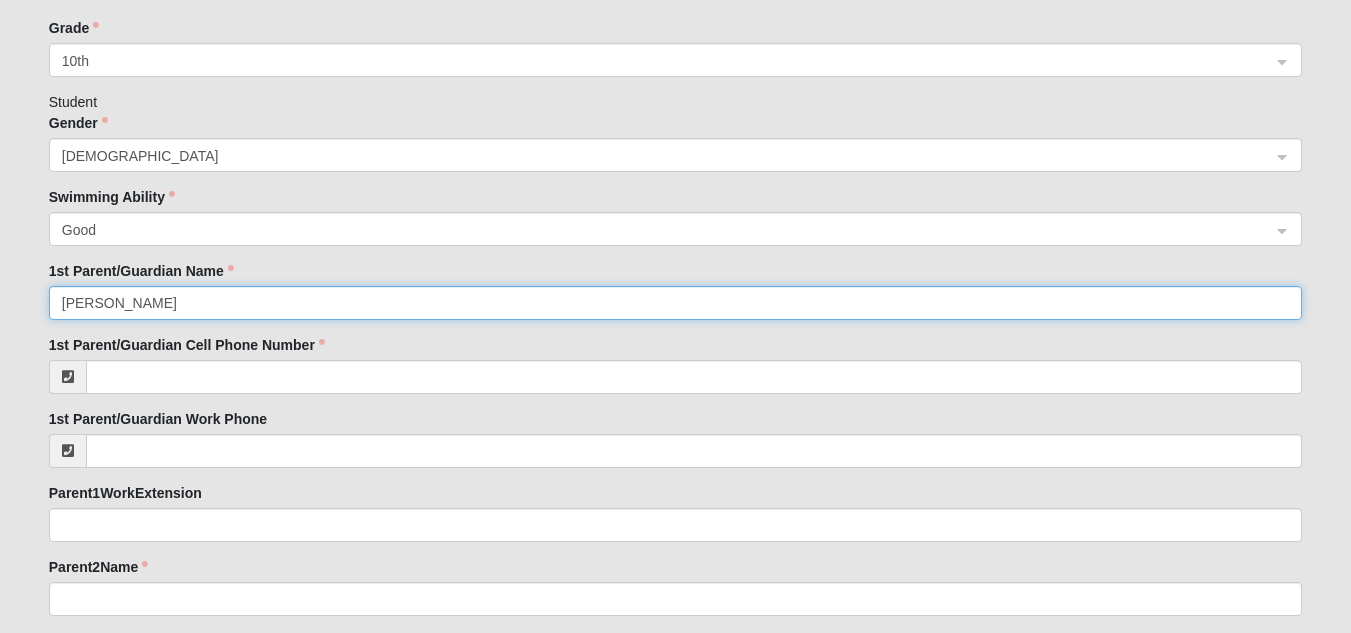 type on "Heather Lemis" 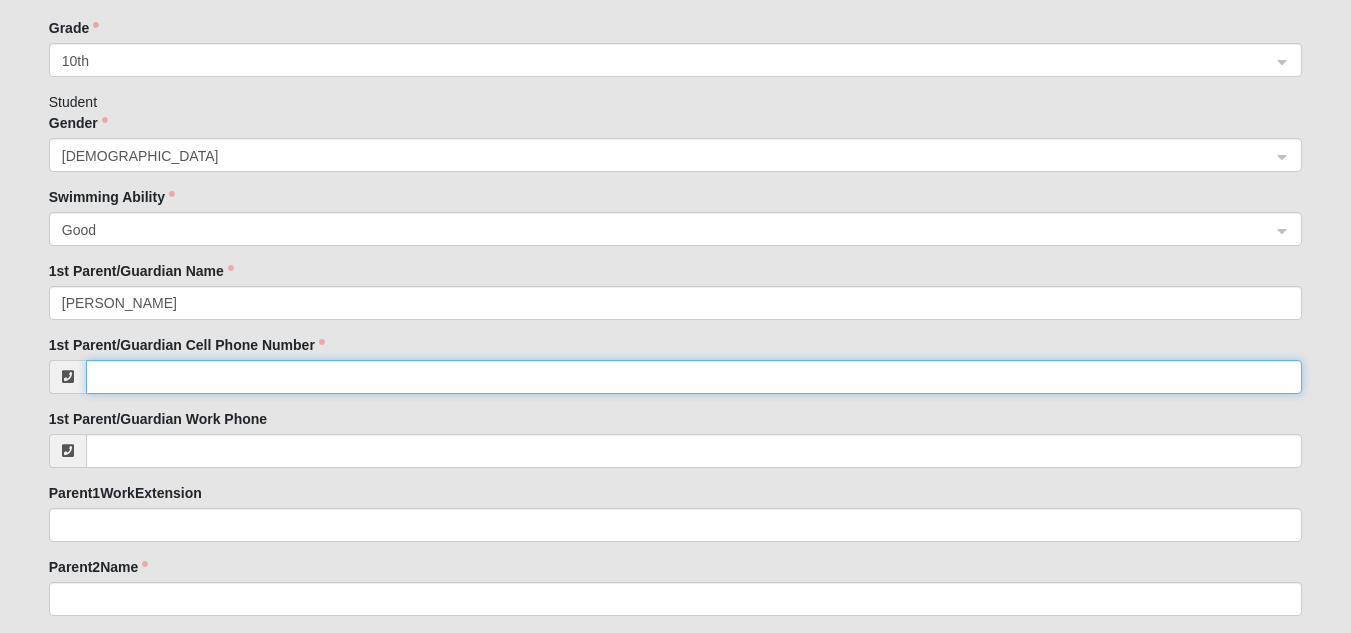 click on "1st Parent/Guardian Cell Phone Number" at bounding box center (694, 377) 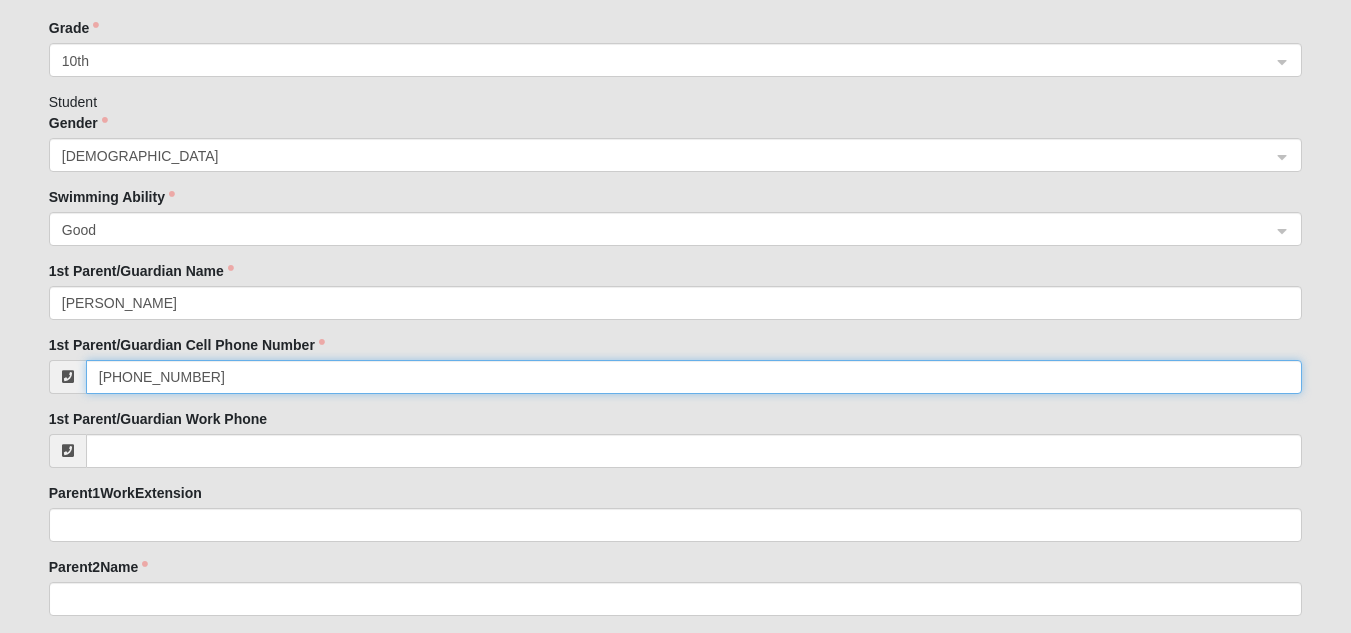 type on "(860) 930-4131" 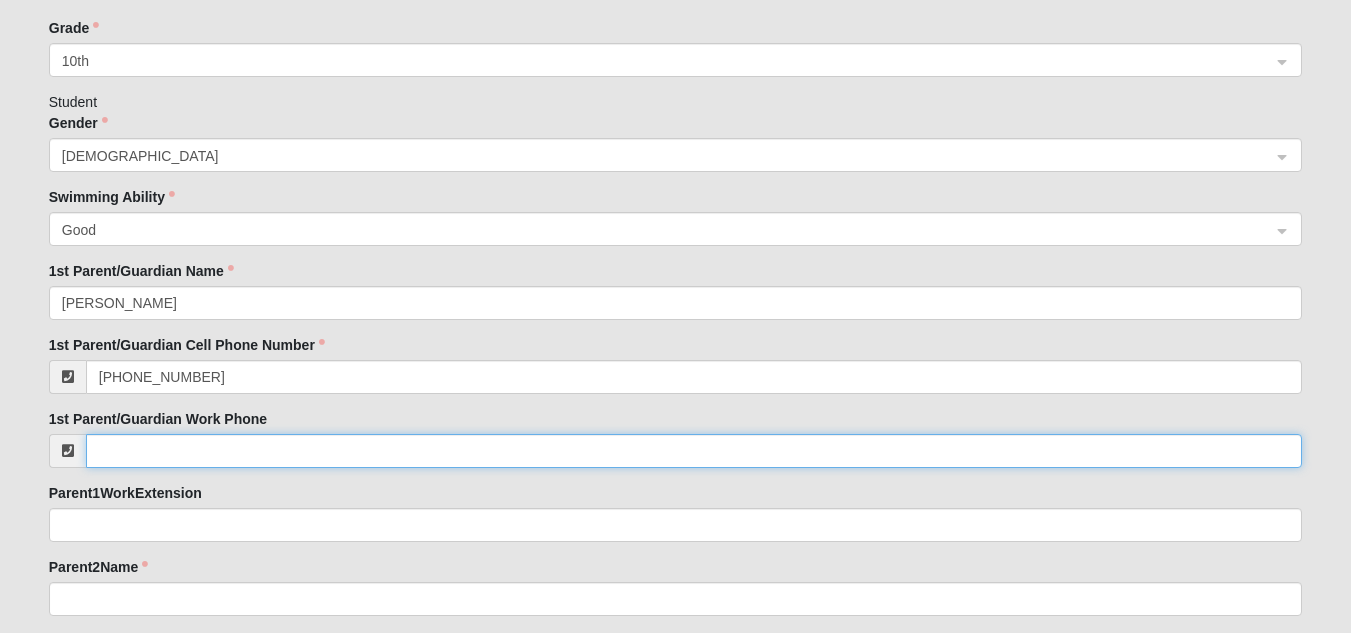 click on "1st Parent/Guardian Work Phone" at bounding box center [694, 451] 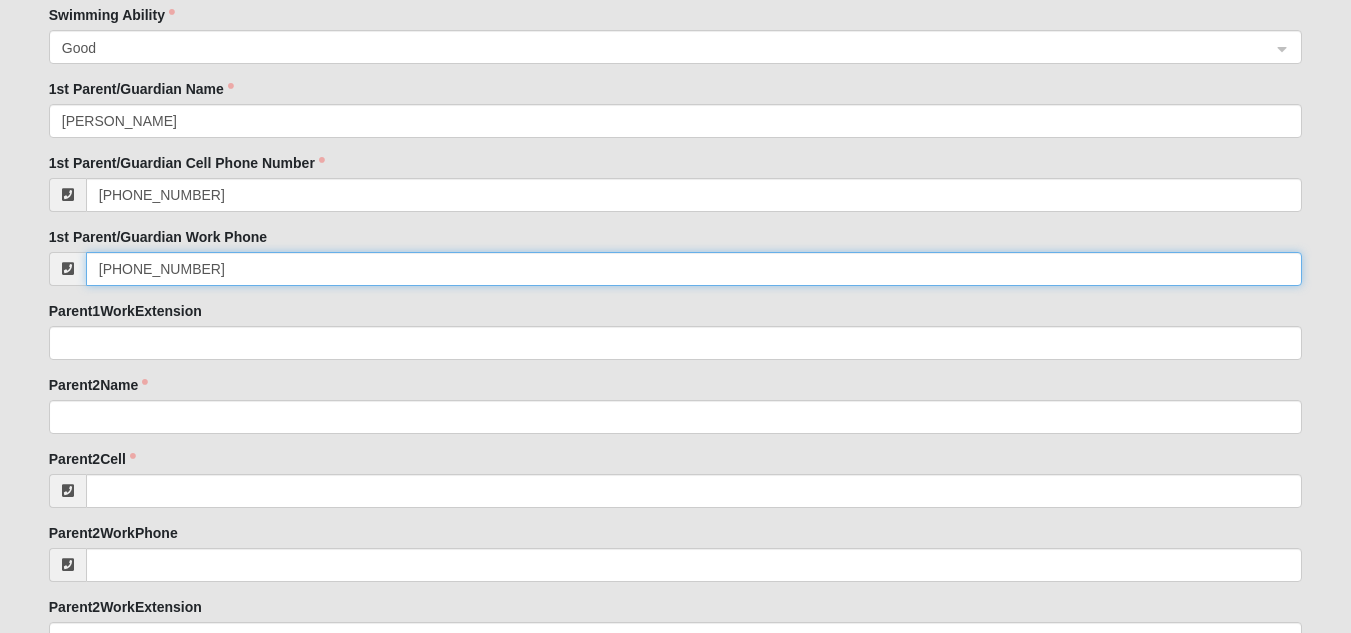 scroll, scrollTop: 1600, scrollLeft: 0, axis: vertical 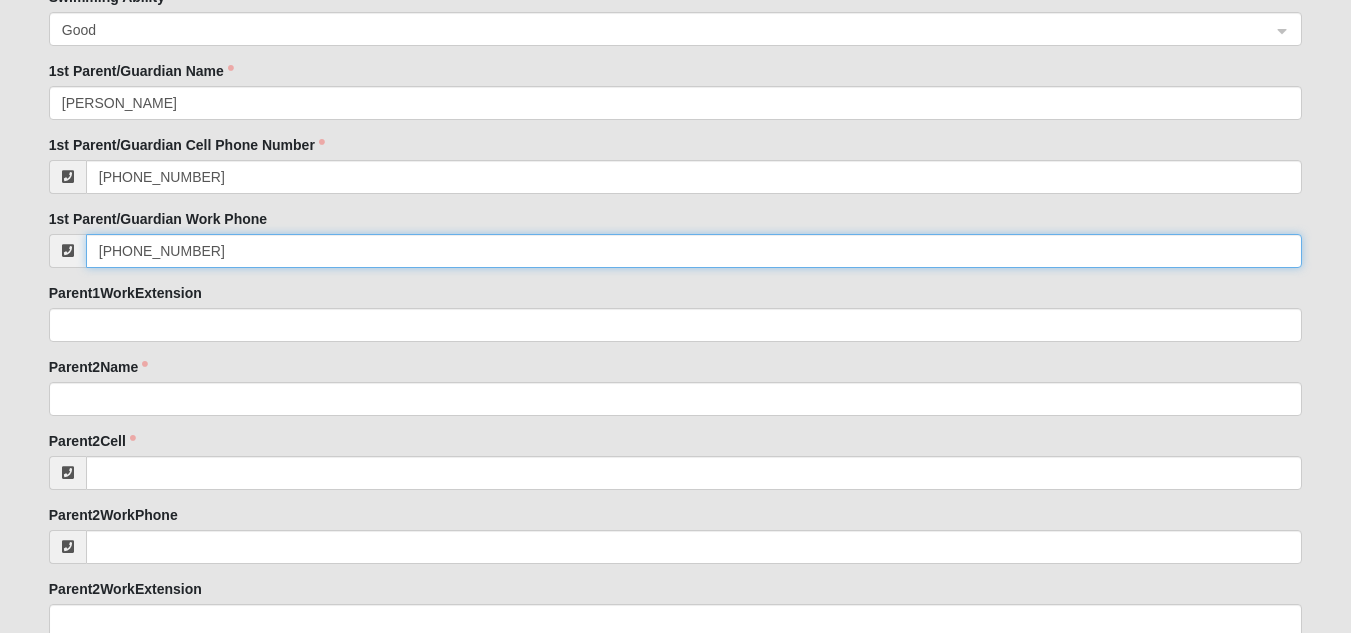 type on "(860) 930-4131" 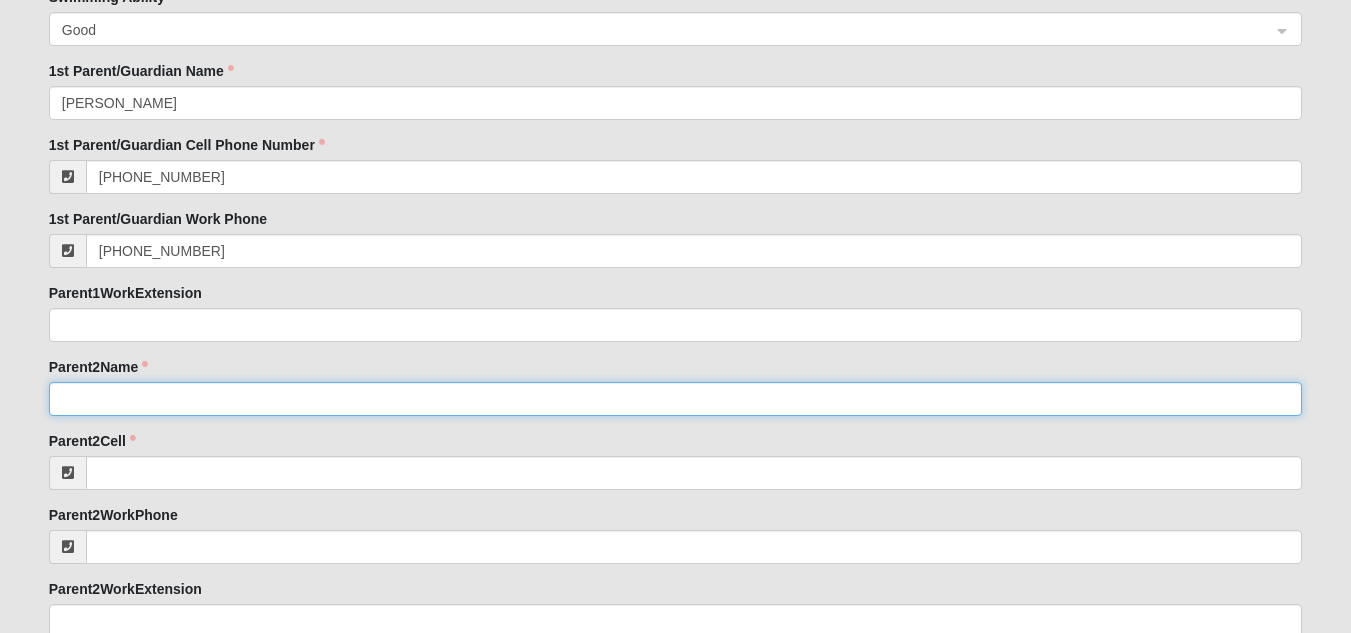 click on "Parent2Name" 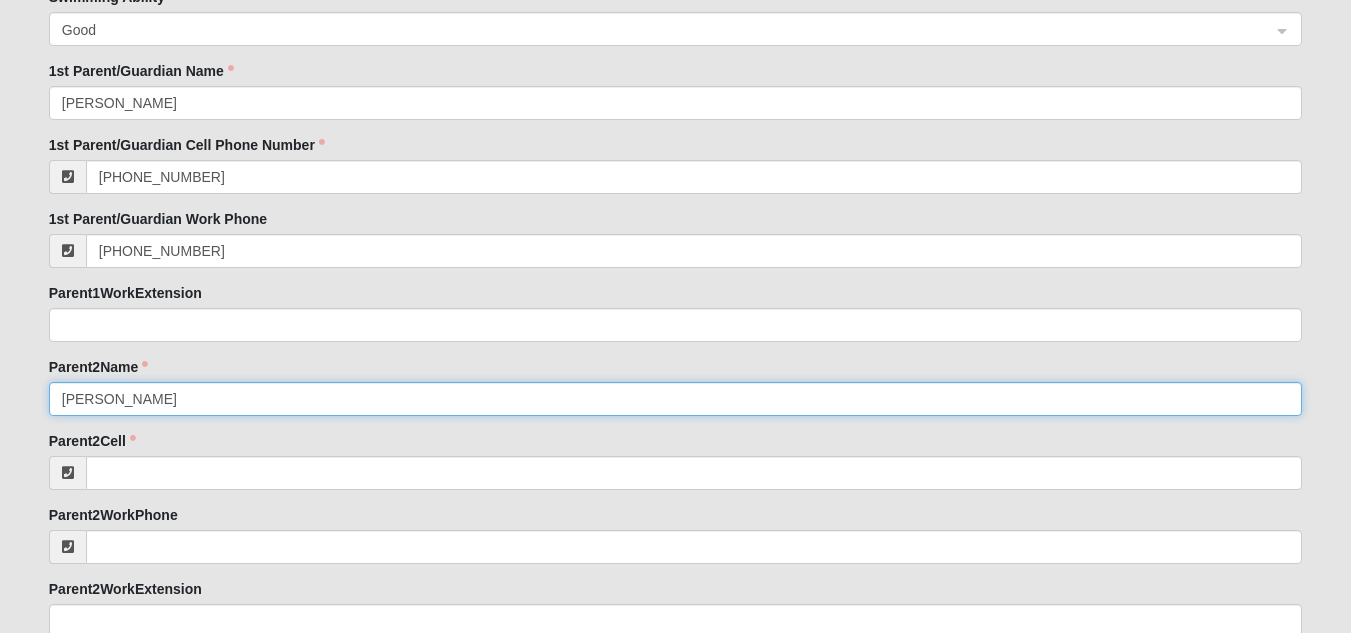 type on "Trevor Lemis" 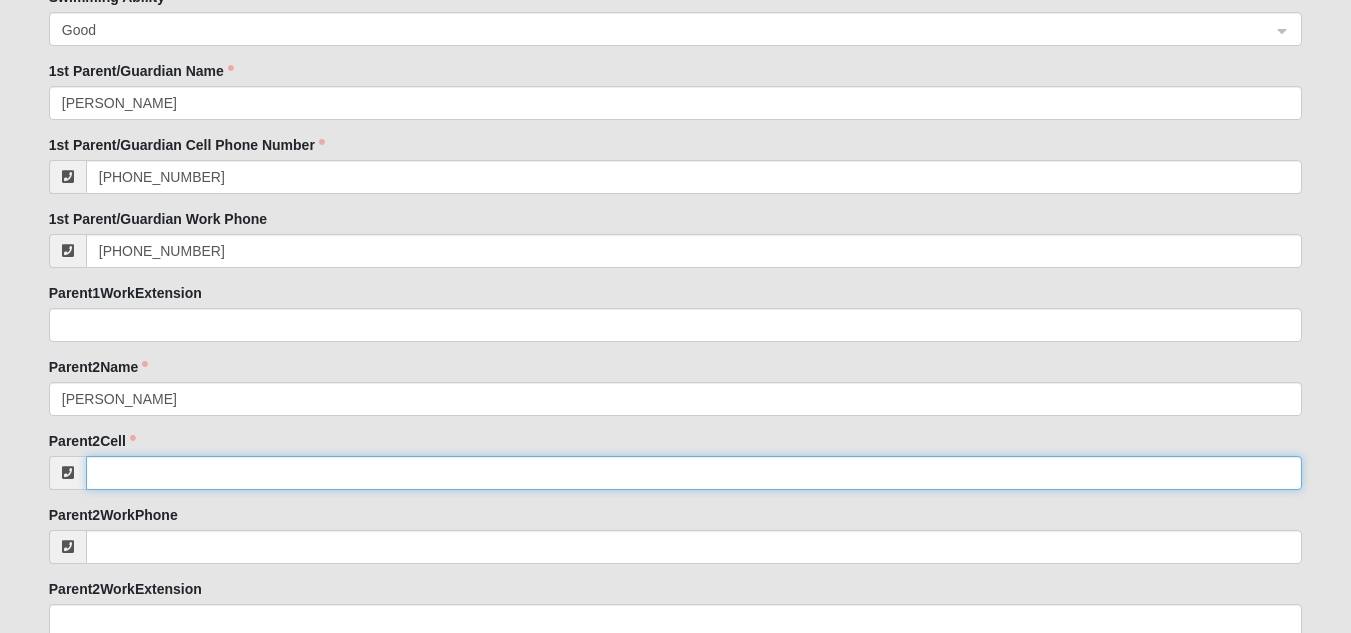 click on "Parent2Cell" at bounding box center [694, 473] 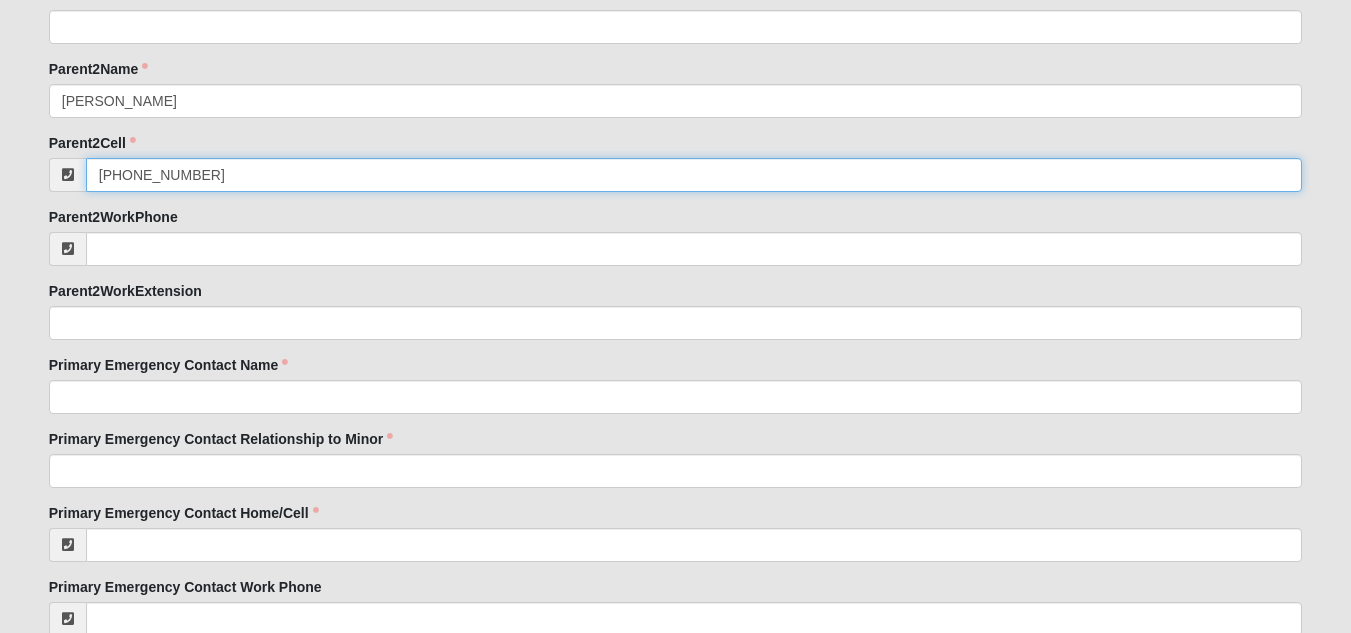 scroll, scrollTop: 1900, scrollLeft: 0, axis: vertical 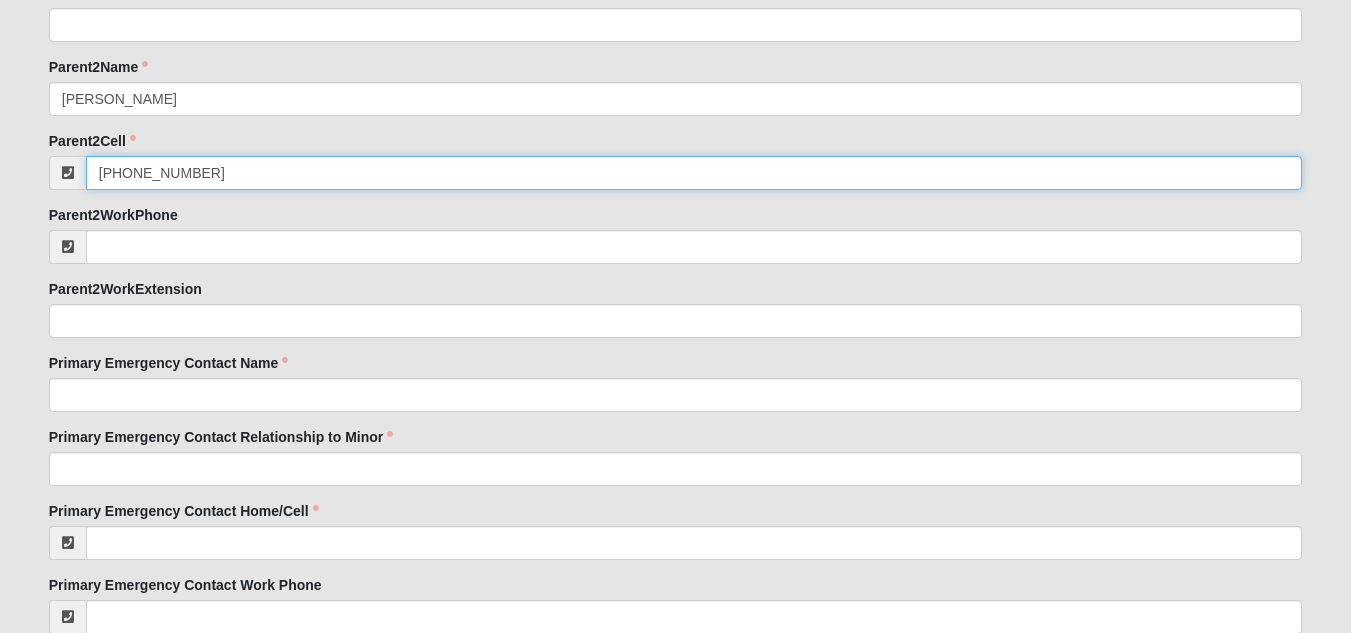 type on "(860) 930-4066" 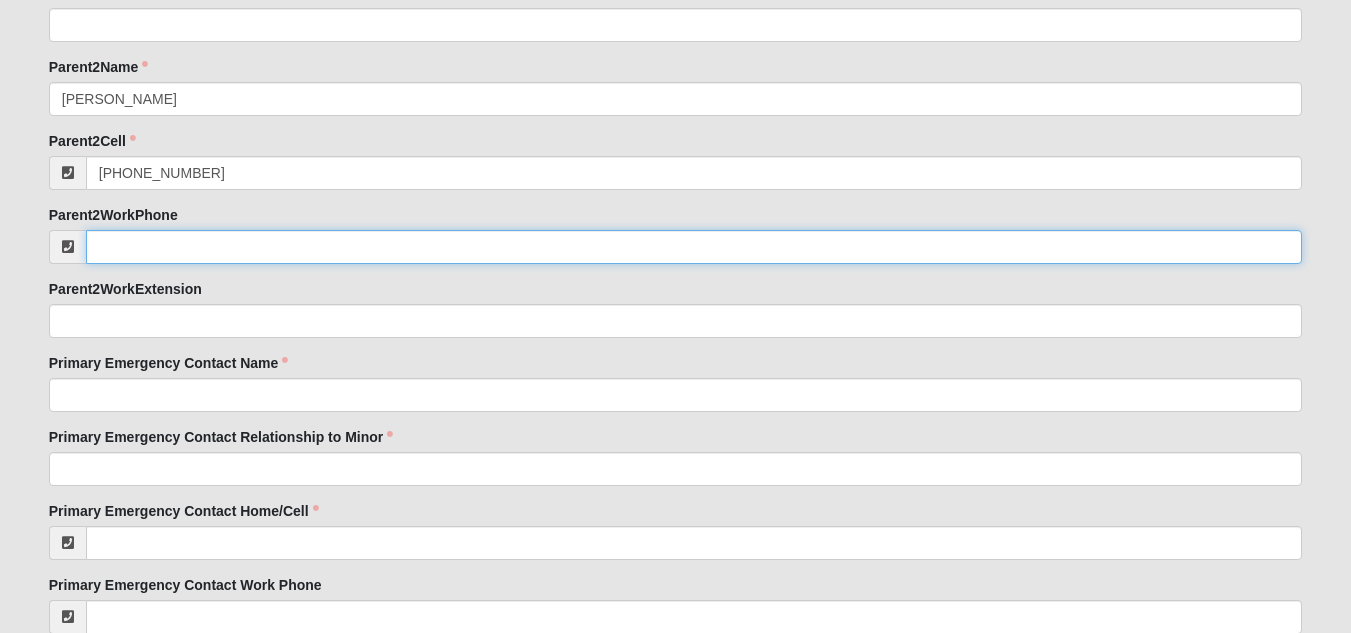 click on "Parent2WorkPhone" at bounding box center (694, 247) 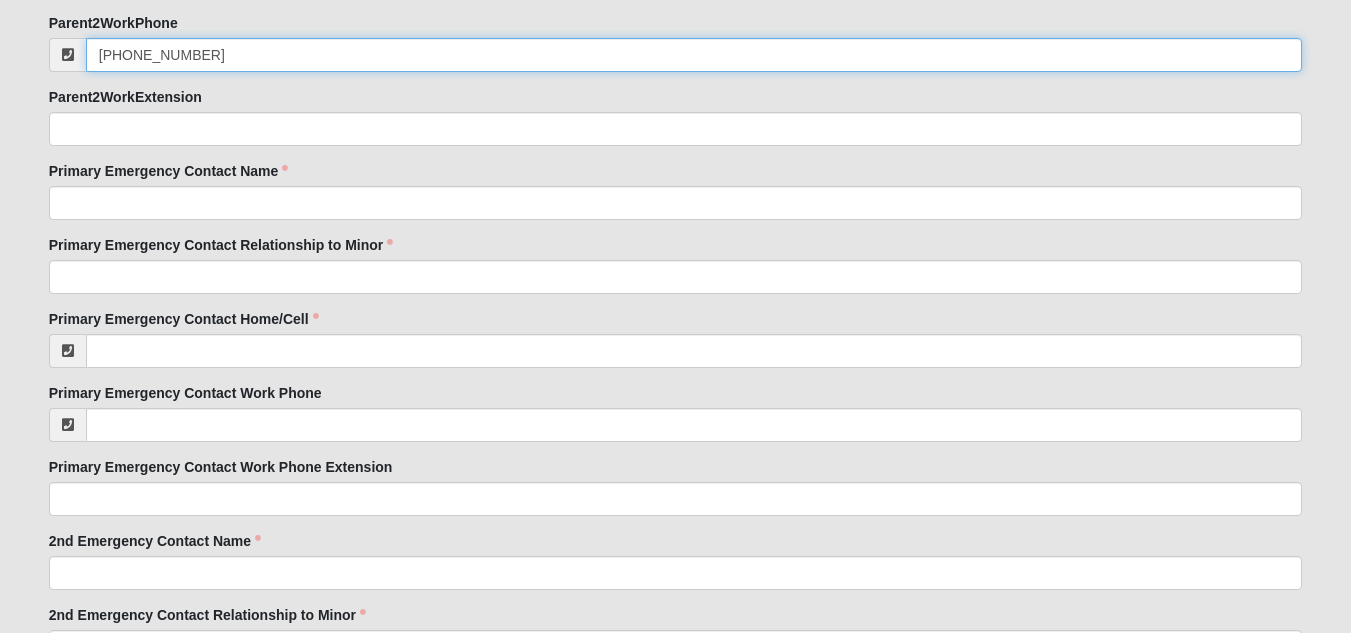 scroll, scrollTop: 2100, scrollLeft: 0, axis: vertical 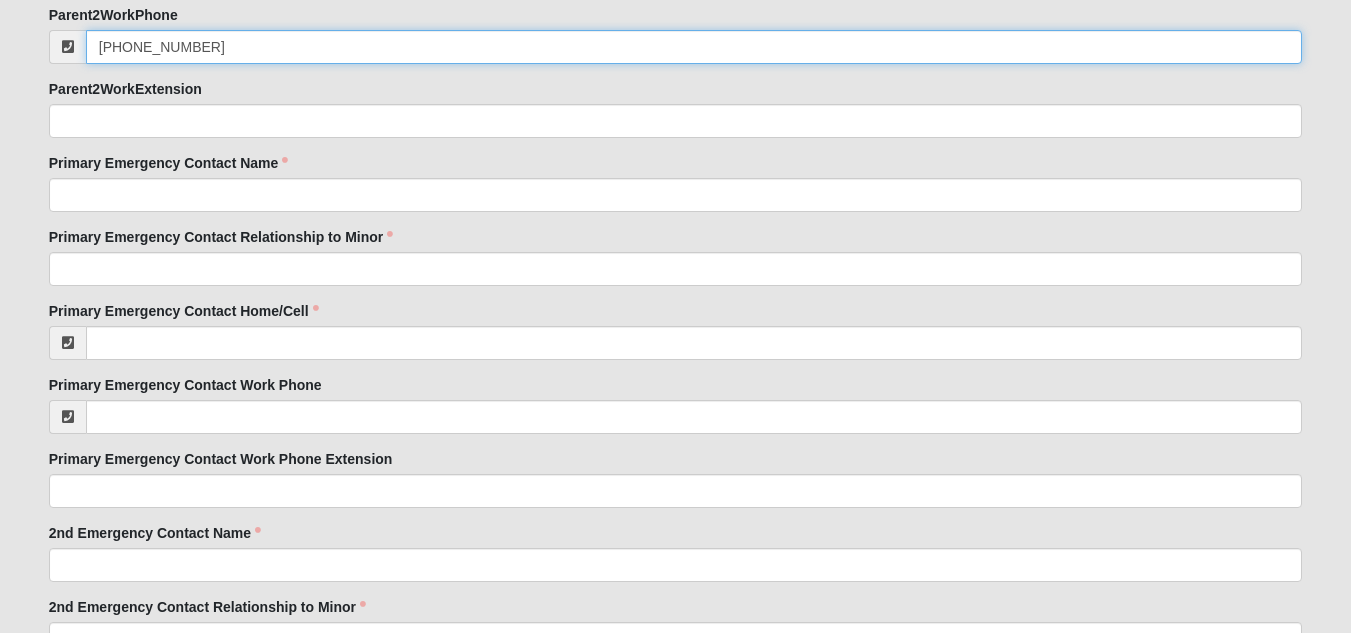 type on "(860) 930-4066" 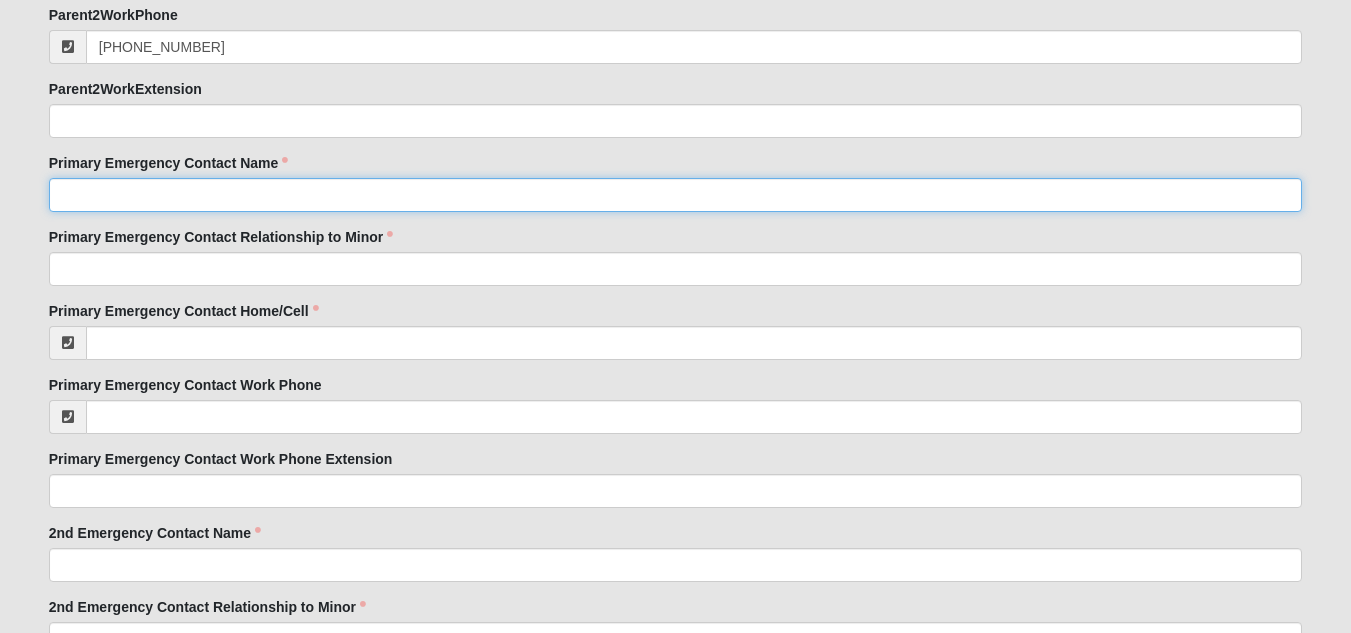 click on "Primary Emergency Contact Name" 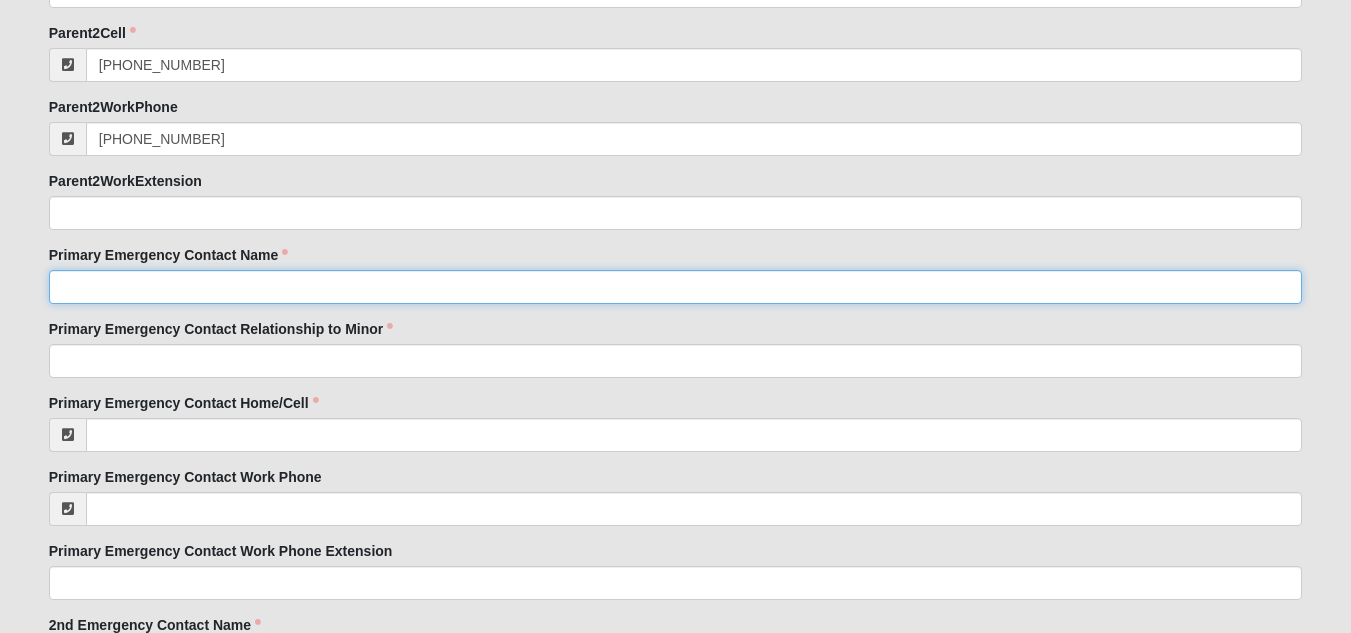 scroll, scrollTop: 2000, scrollLeft: 0, axis: vertical 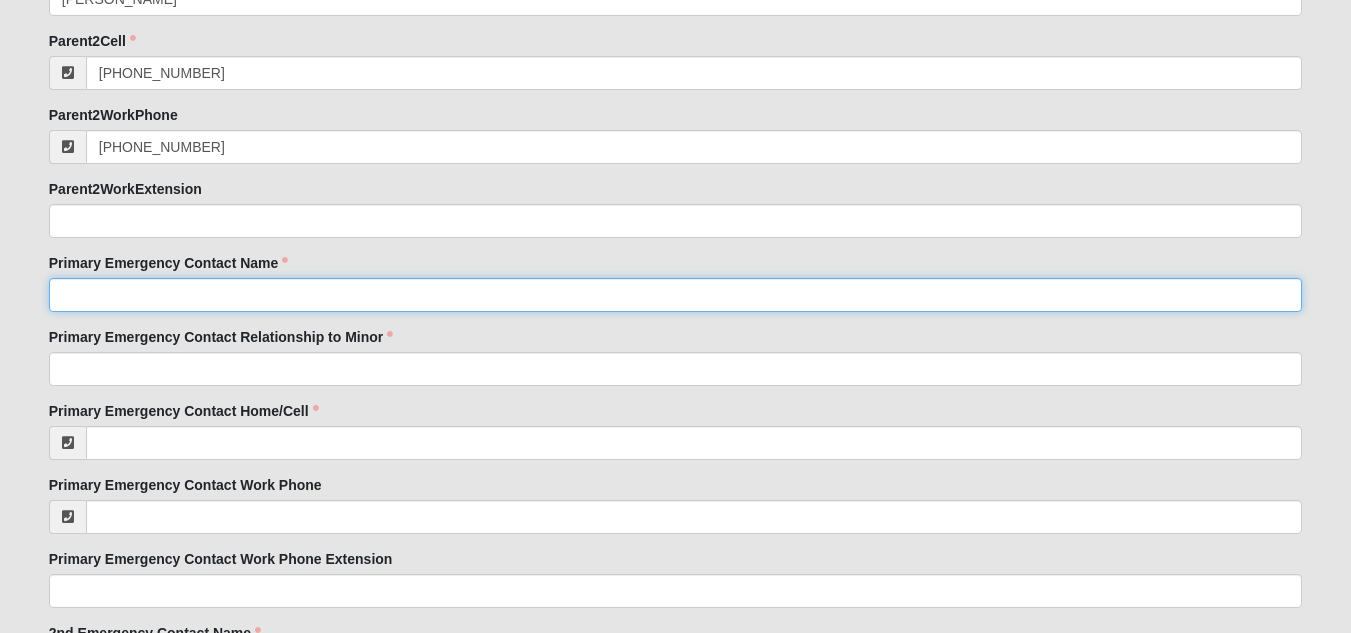 click on "Primary Emergency Contact Name" 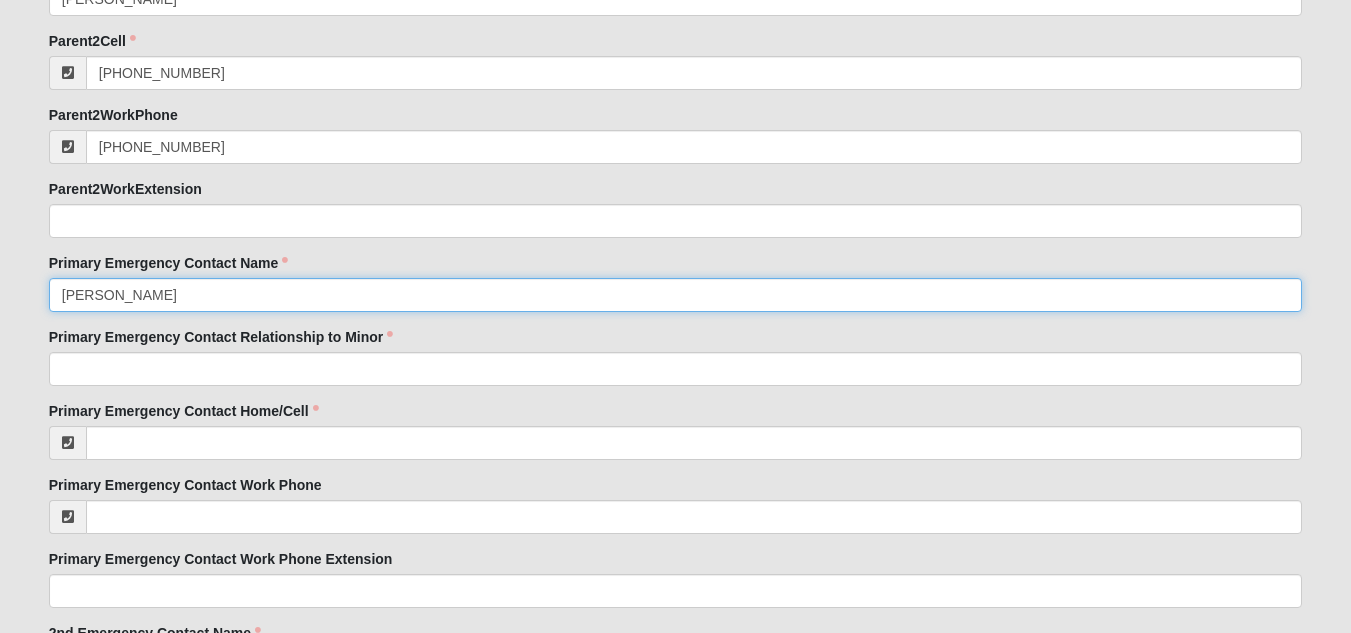 type on "Heather Lemis" 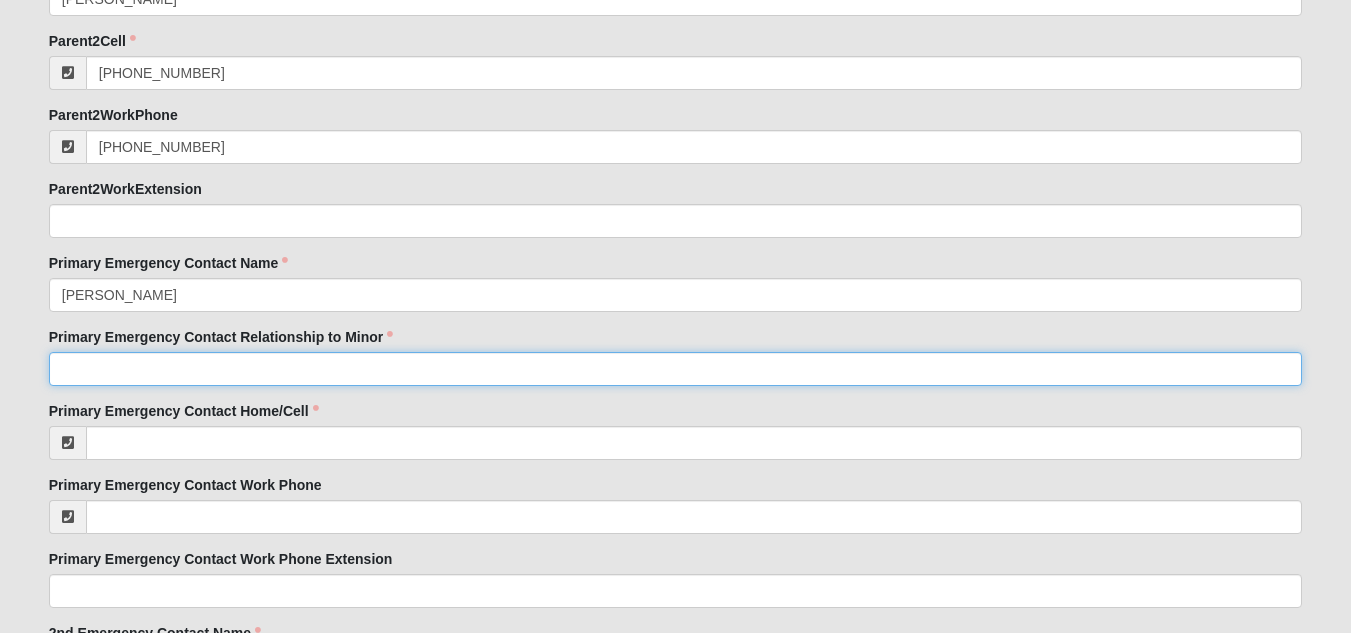 click on "Primary Emergency Contact Relationship to Minor" 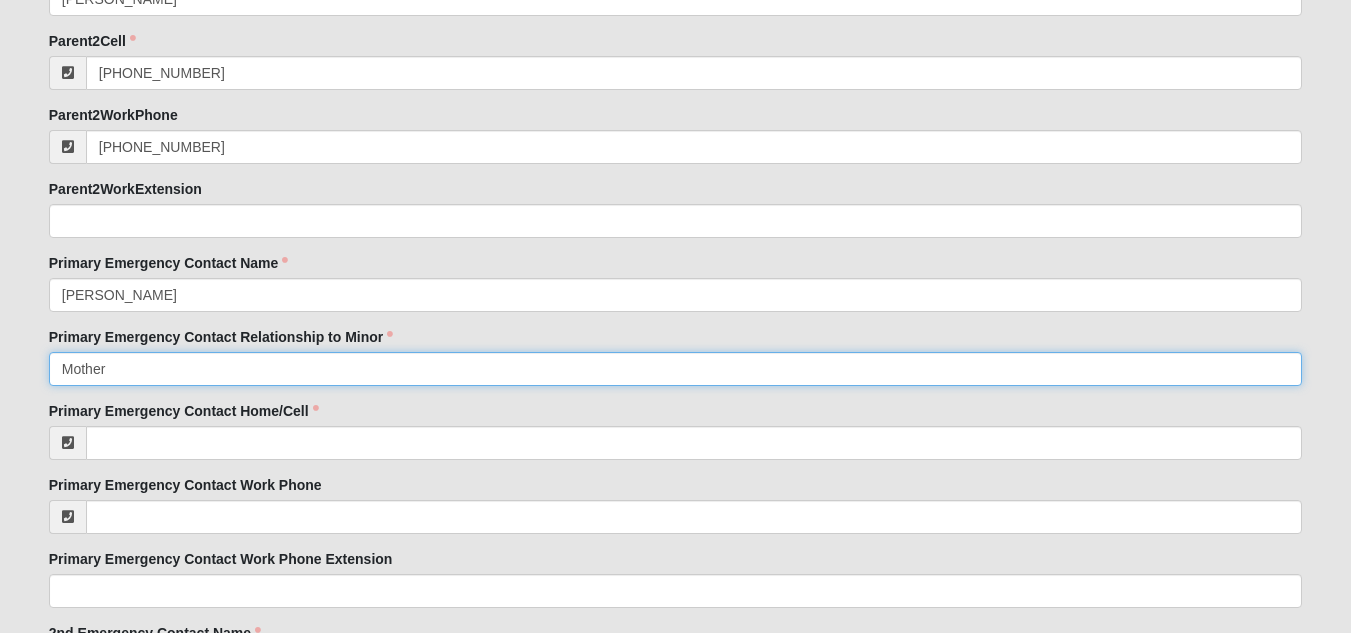 scroll, scrollTop: 2100, scrollLeft: 0, axis: vertical 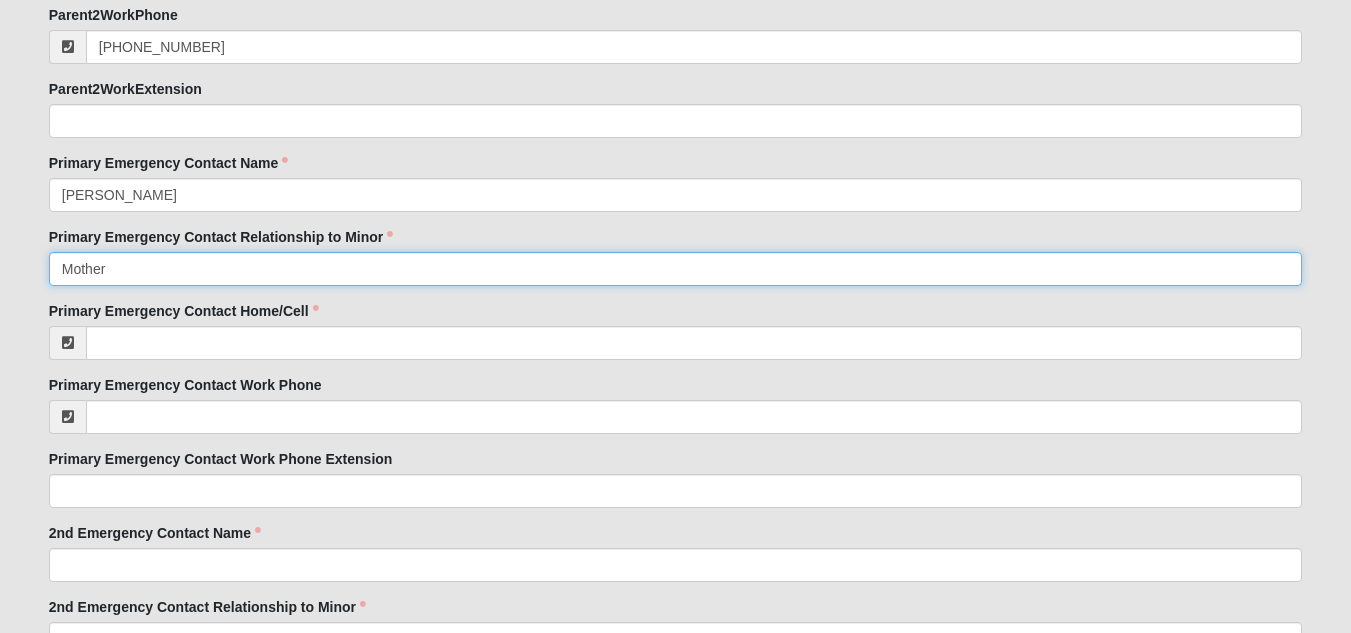 type on "Mother" 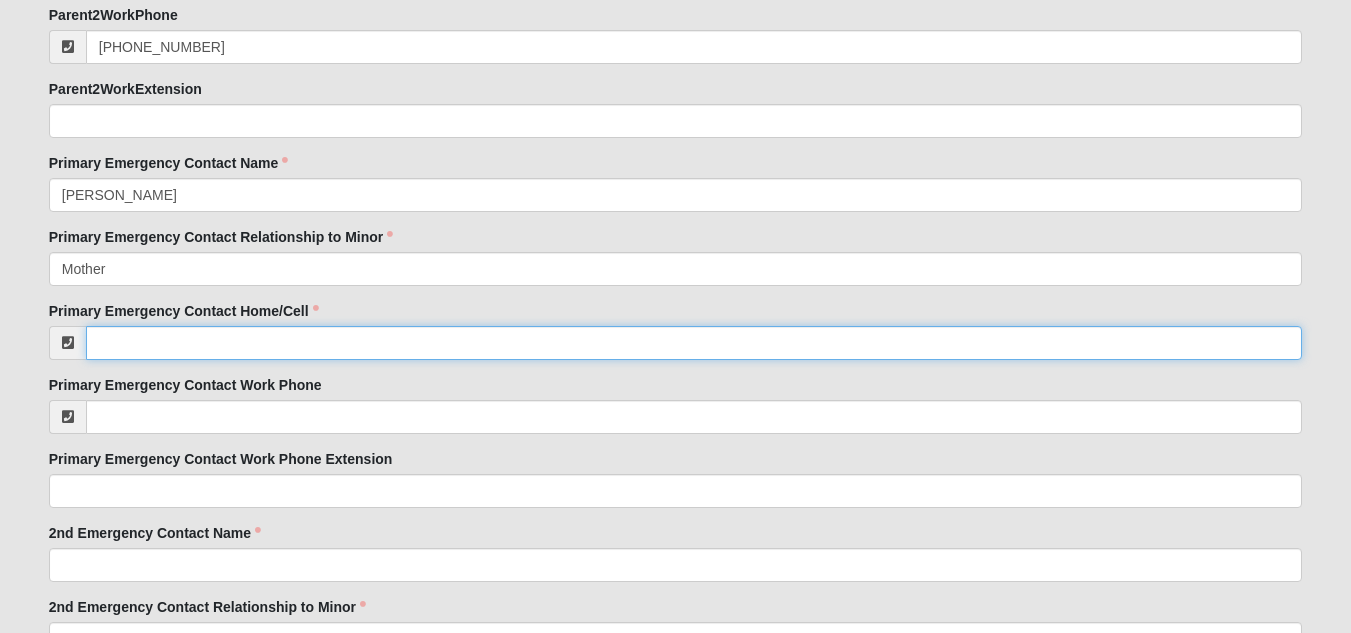 click on "Primary Emergency Contact Home/Cell" at bounding box center (694, 343) 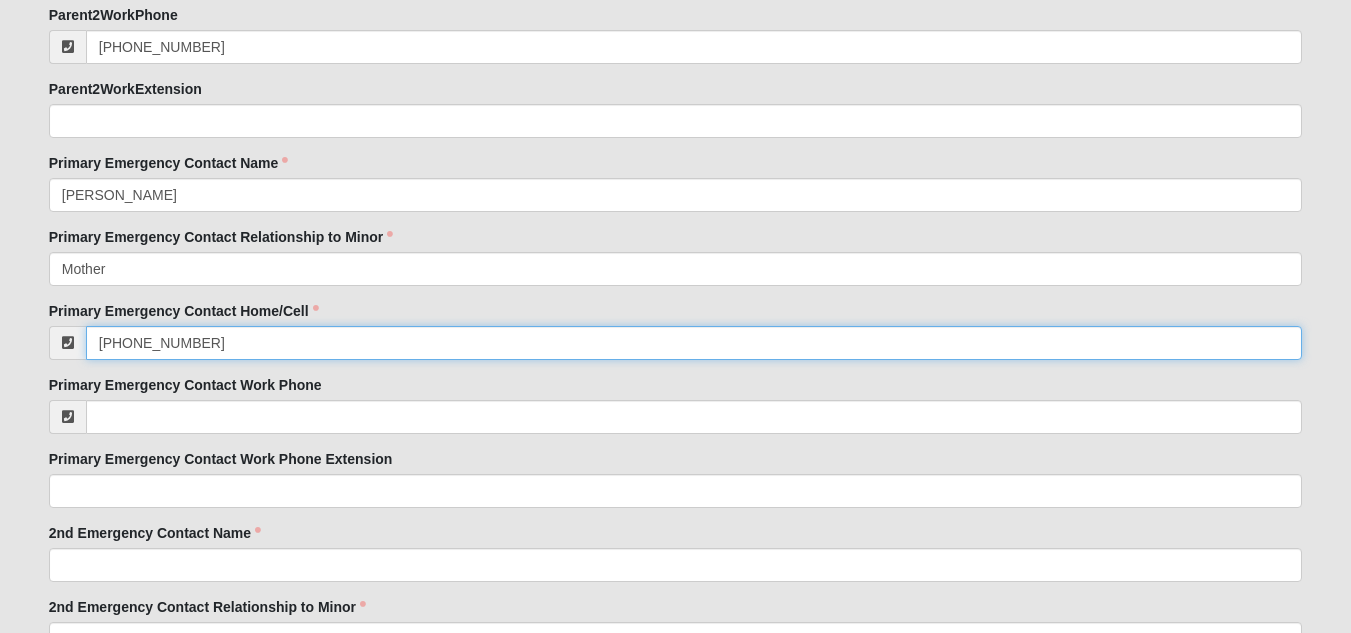 type on "(860) 930-4131" 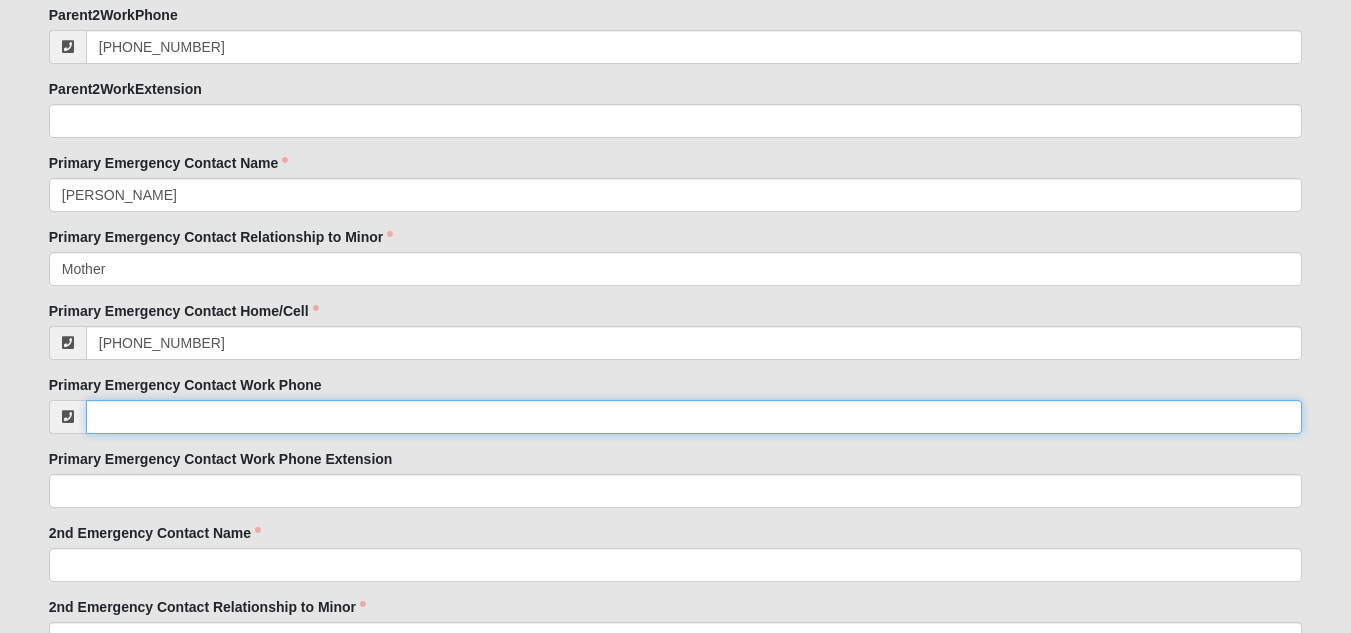 click on "Primary Emergency Contact Work Phone" at bounding box center [694, 417] 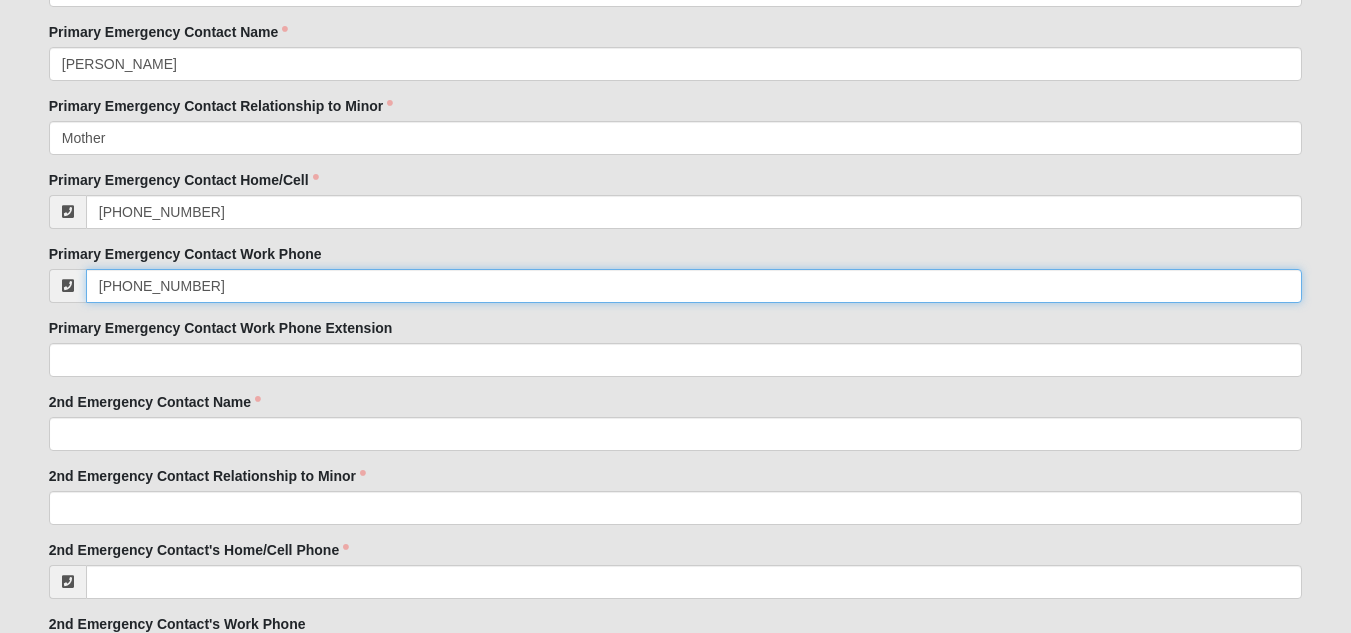 scroll, scrollTop: 2400, scrollLeft: 0, axis: vertical 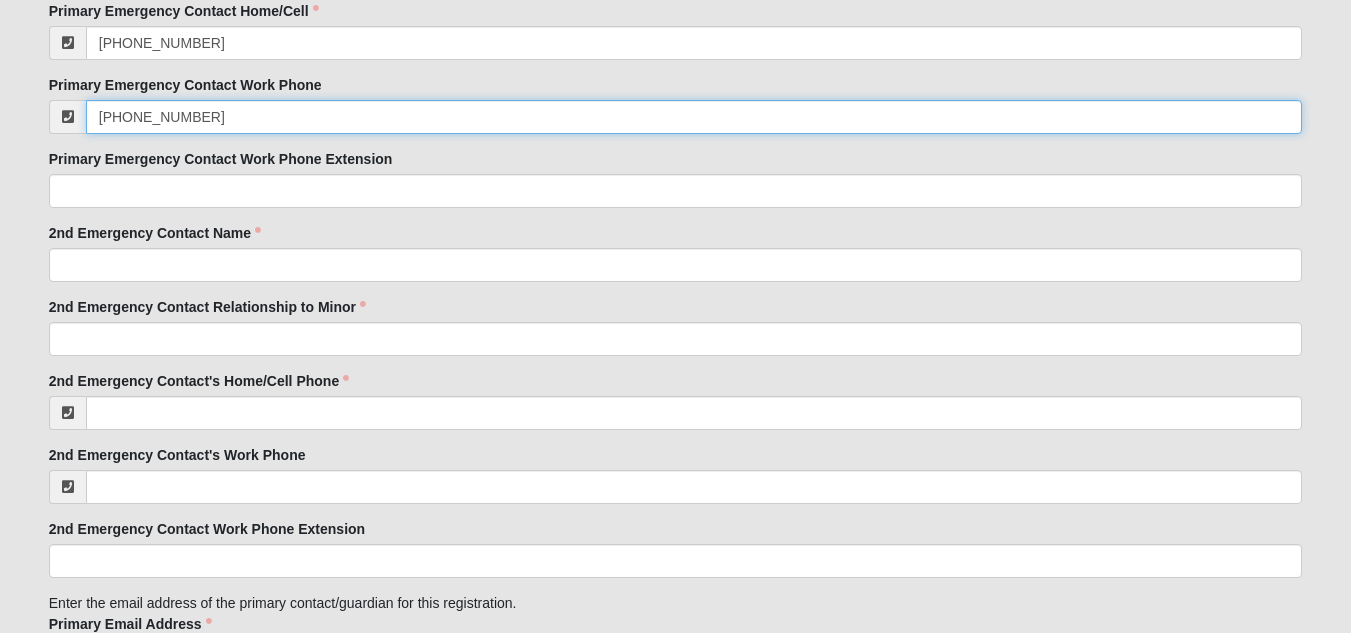 type on "(860) 930-4131" 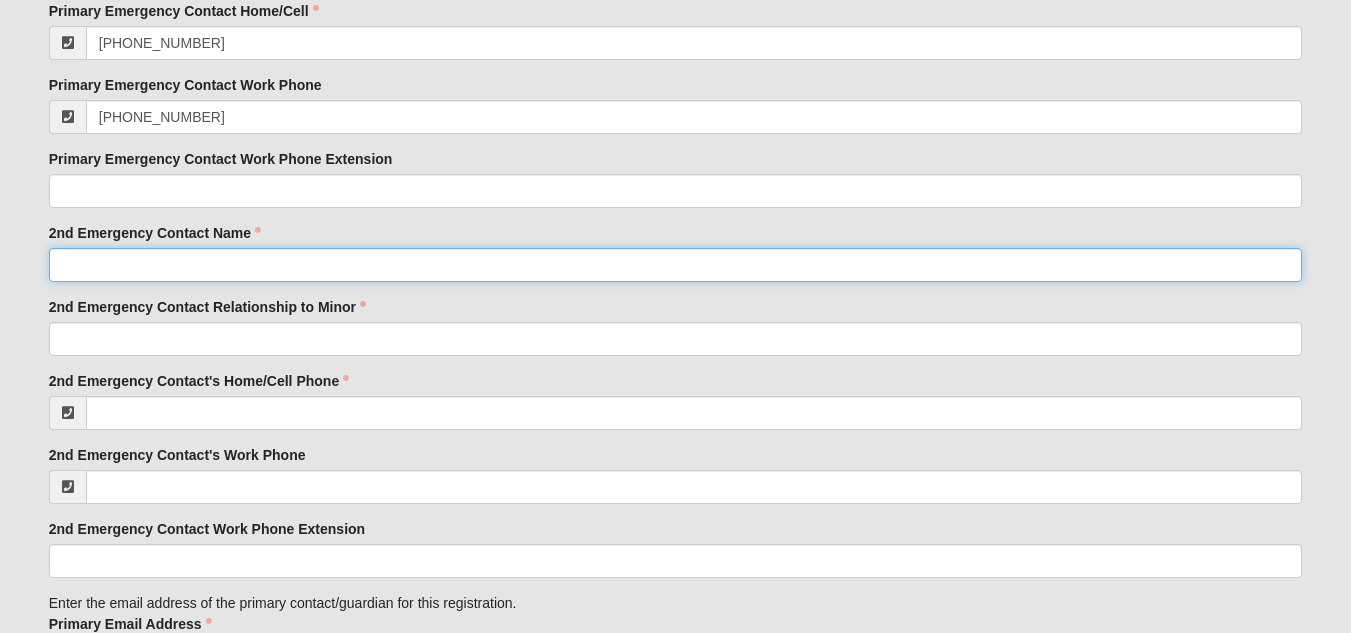 click on "2nd Emergency Contact Name" 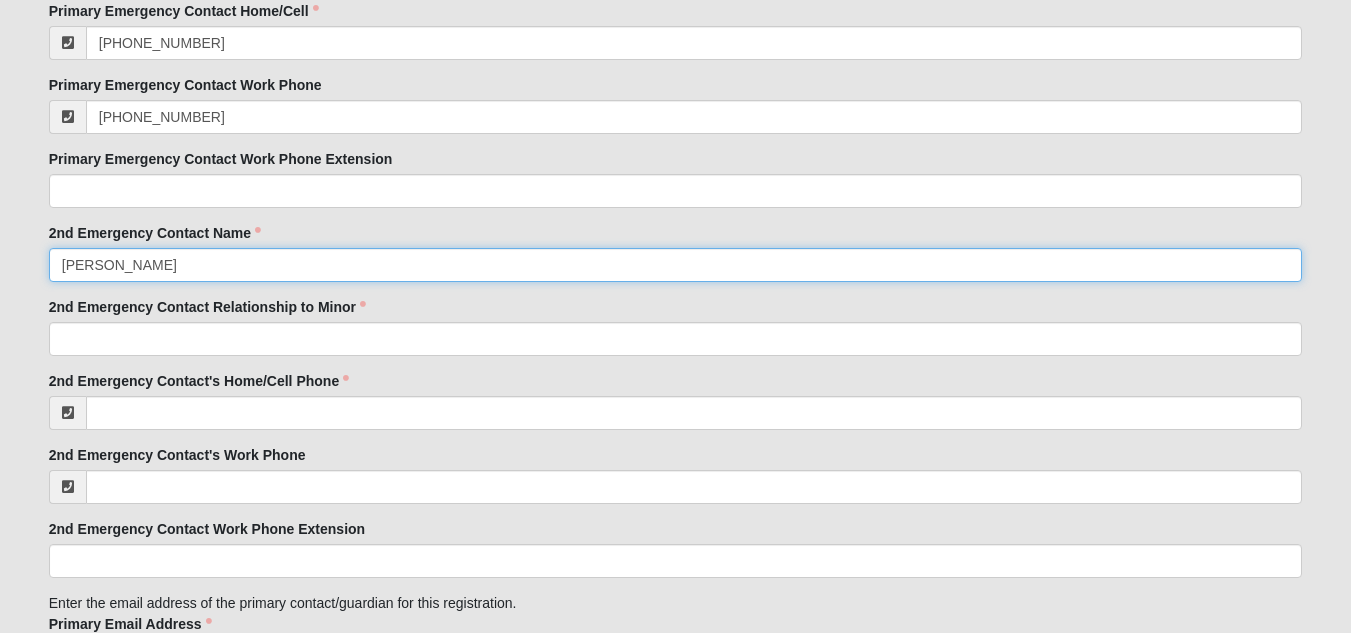 type on "Trevor Lemis" 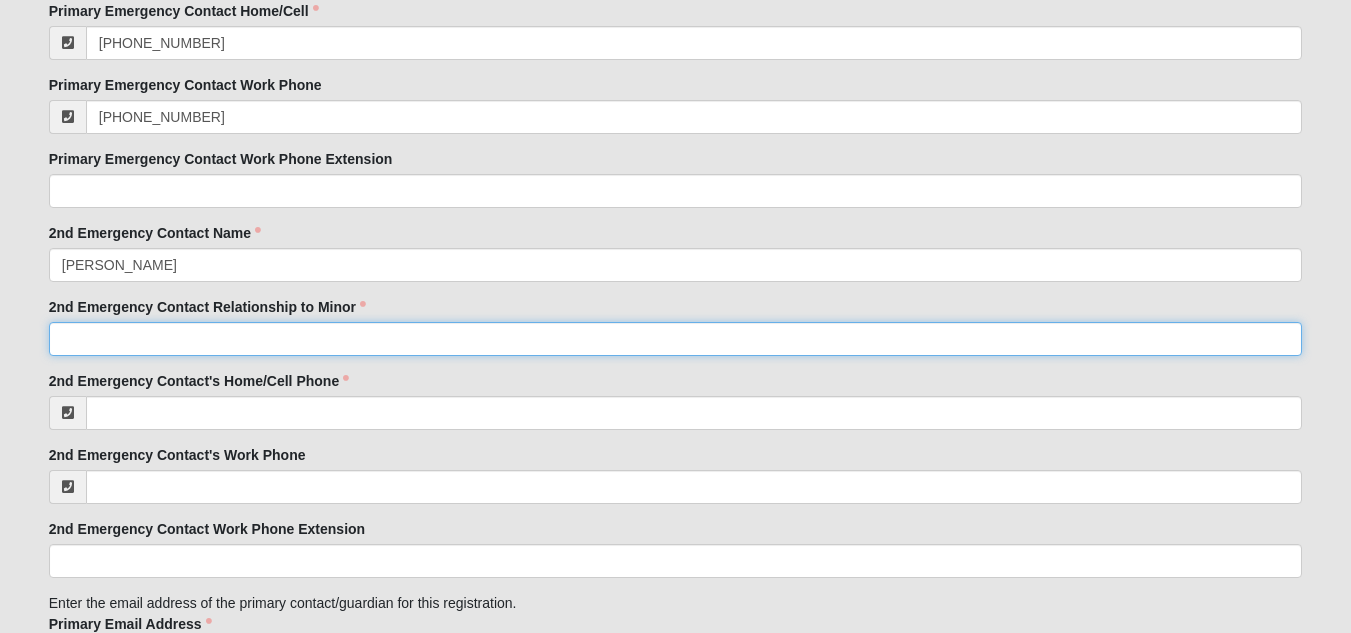 click on "2nd Emergency Contact Relationship to Minor" 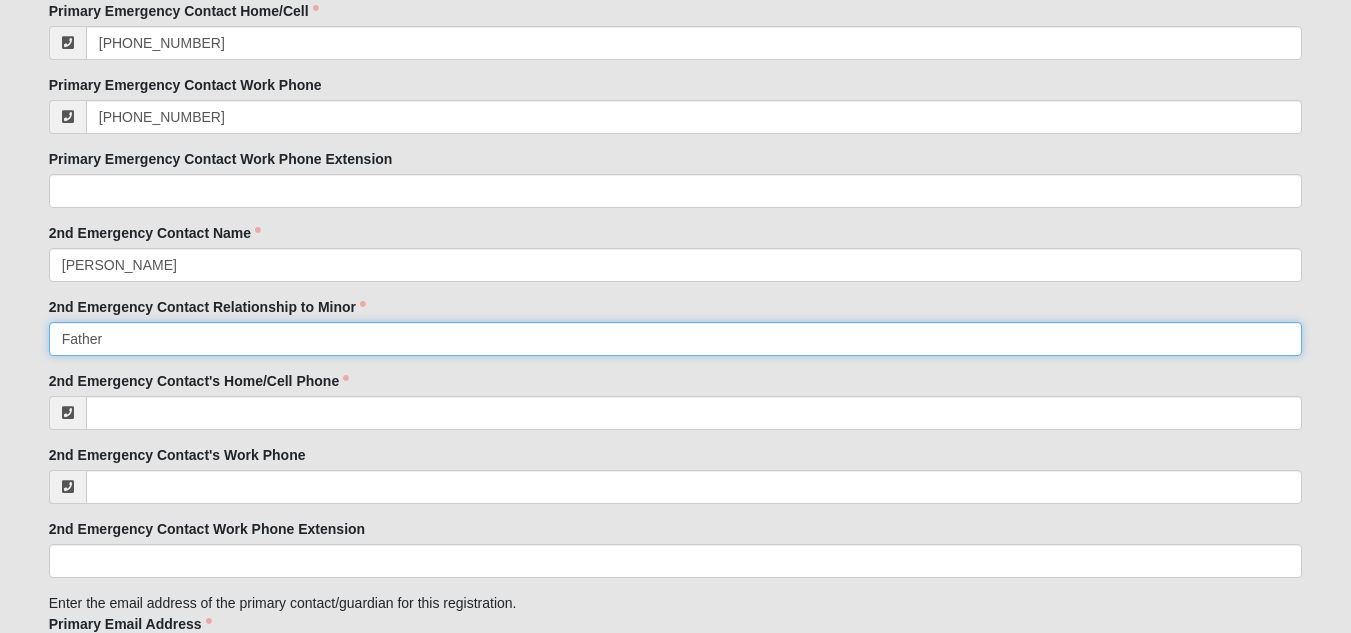 type on "Father" 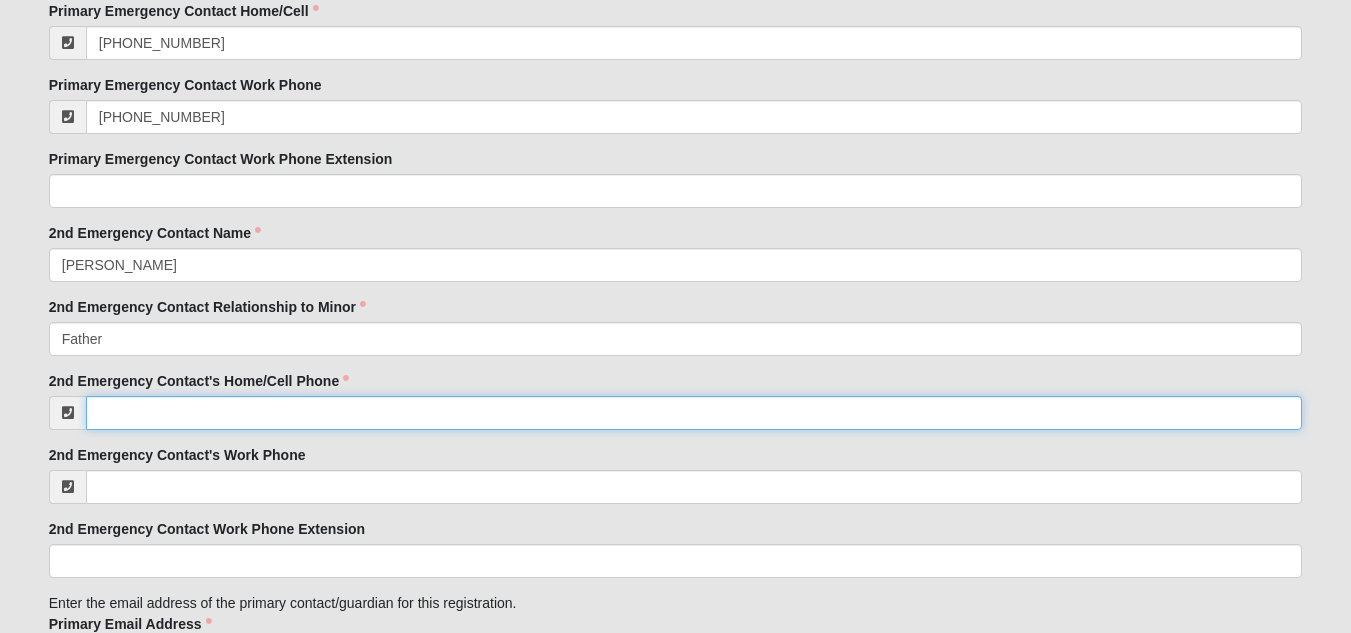 click on "2nd Emergency Contact's  Home/Cell Phone" at bounding box center [694, 413] 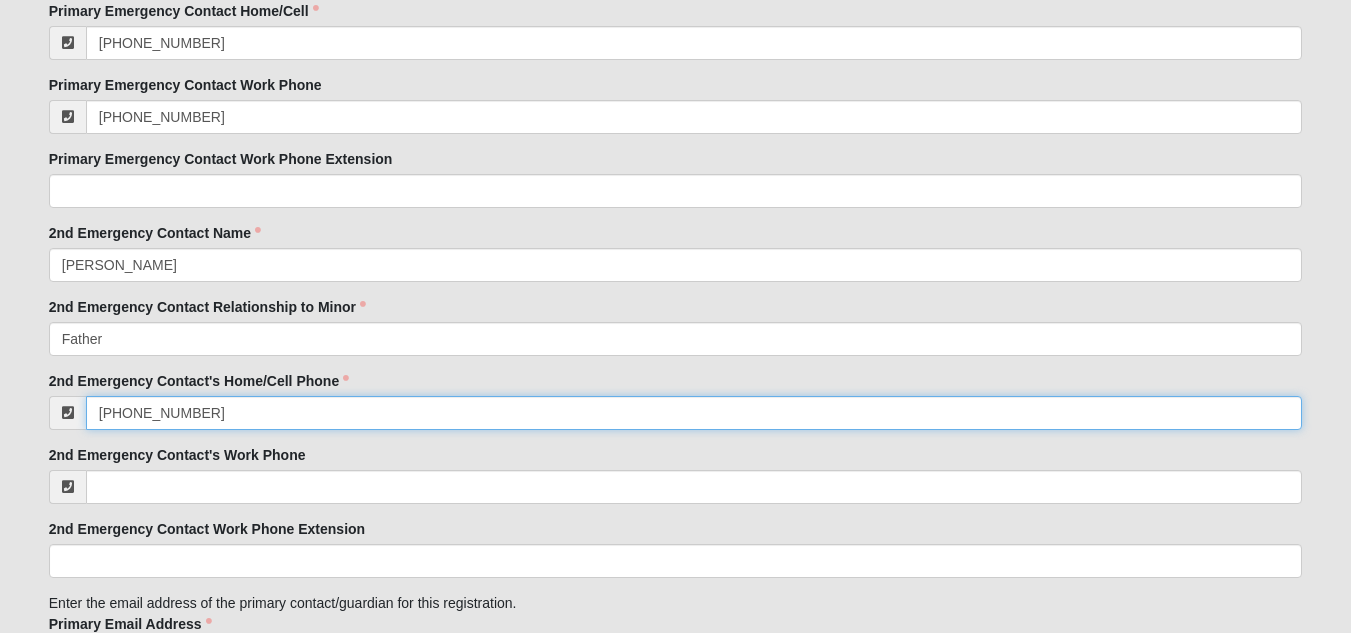 type on "(860) 930-4066" 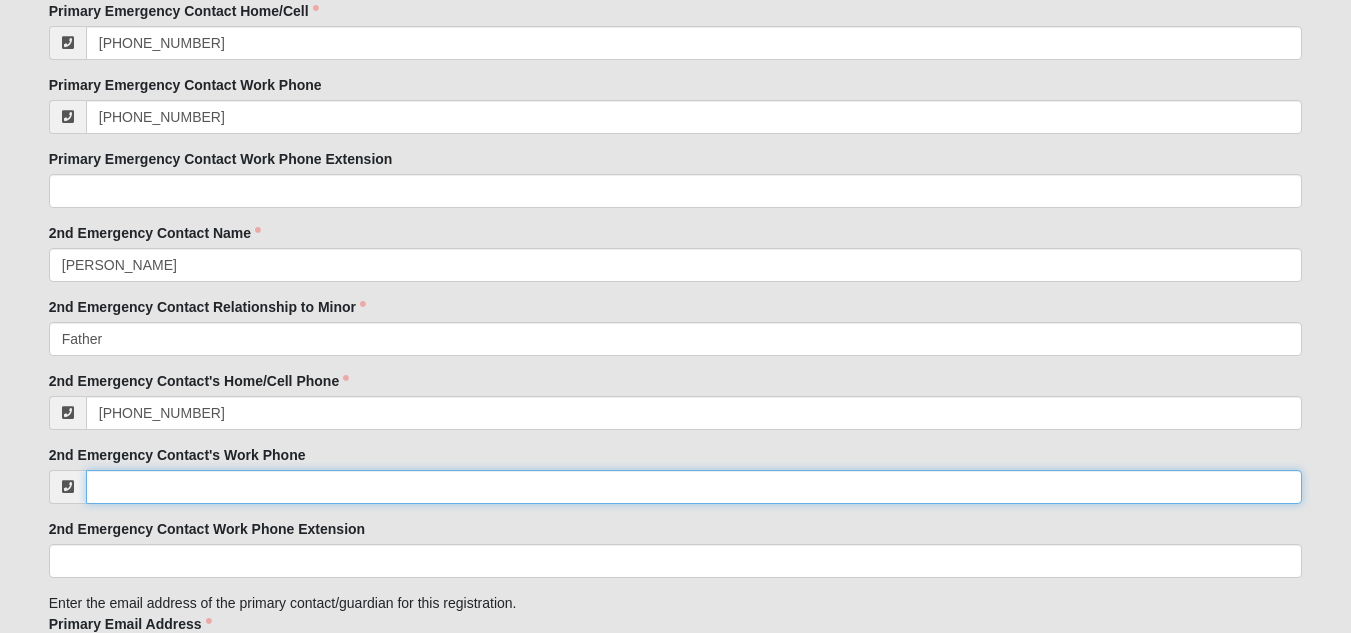 click on "2nd Emergency Contact's Work Phone" at bounding box center [694, 487] 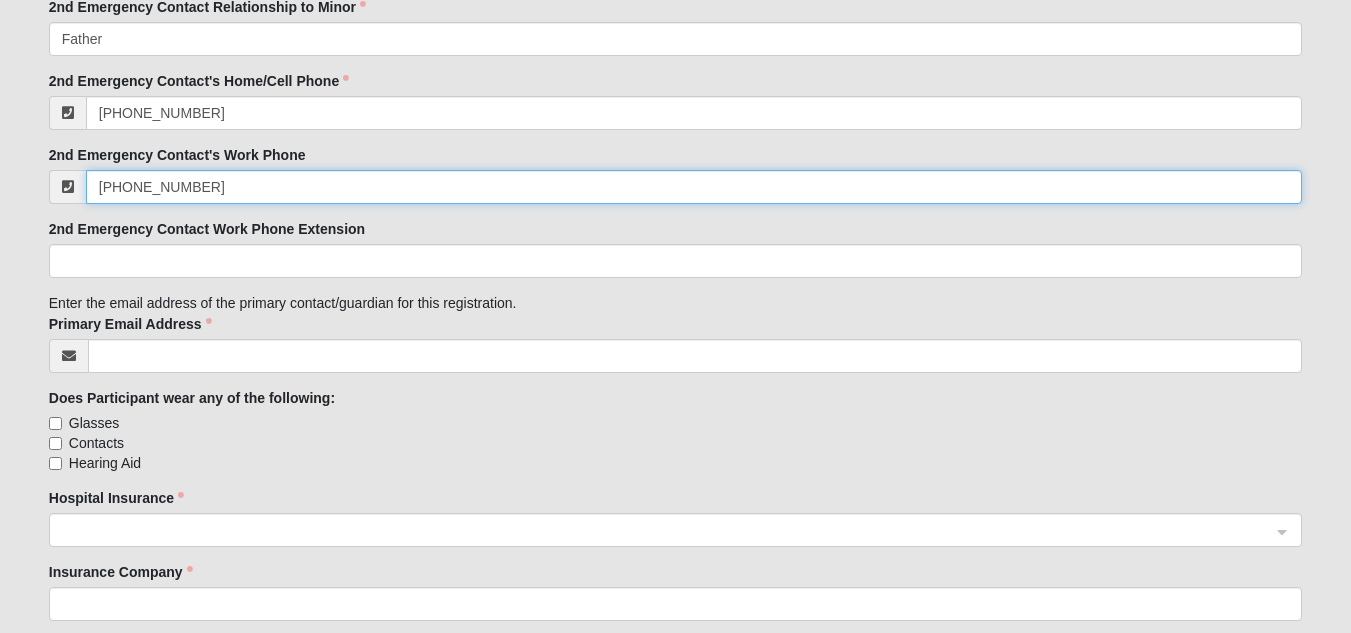 scroll, scrollTop: 2800, scrollLeft: 0, axis: vertical 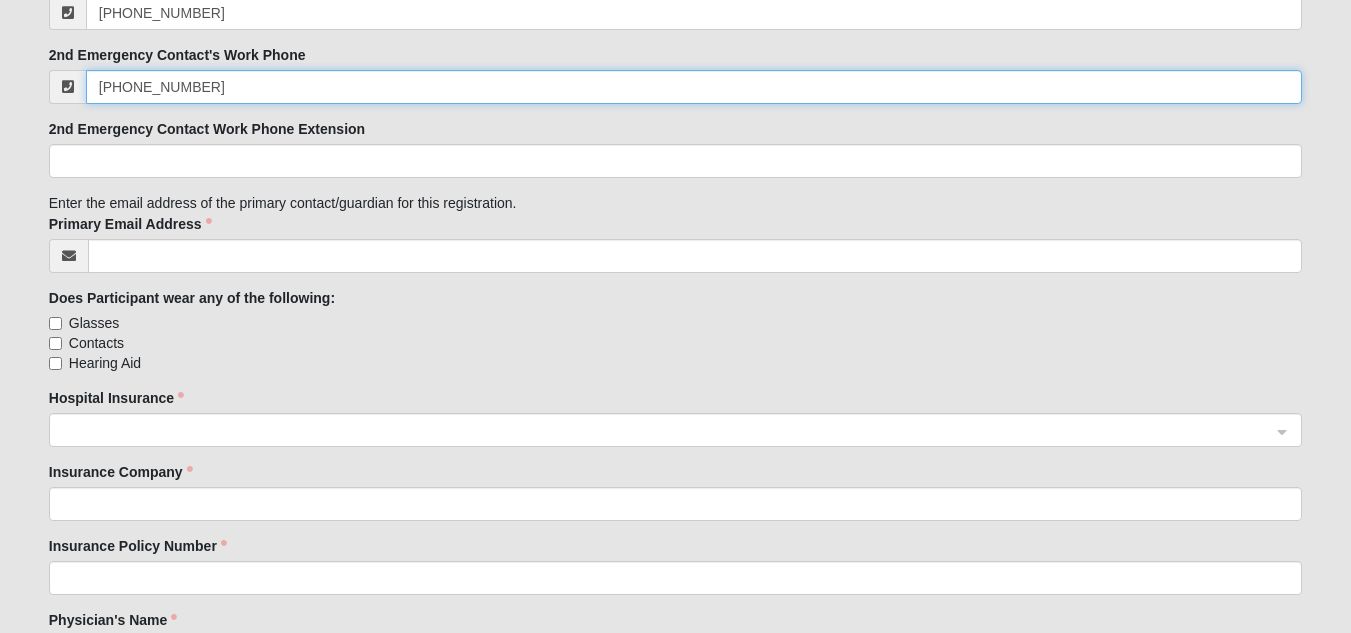 type on "(860) 930-4066" 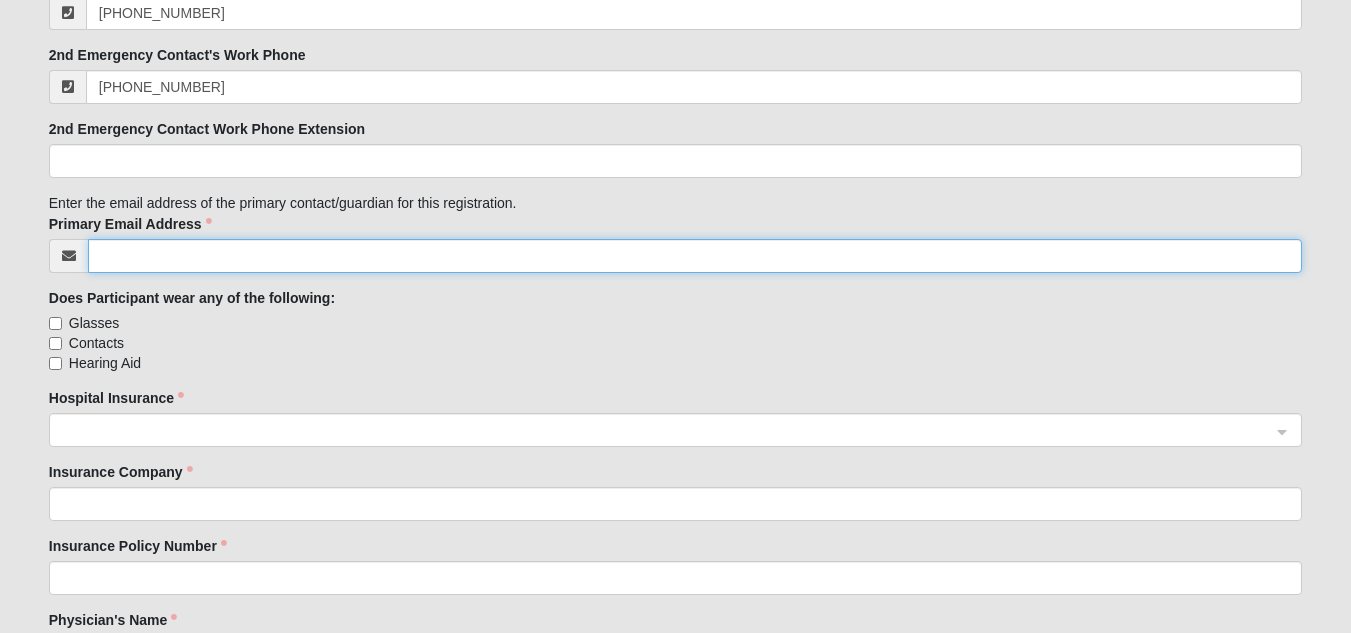 click on "Primary Email Address" at bounding box center (695, 256) 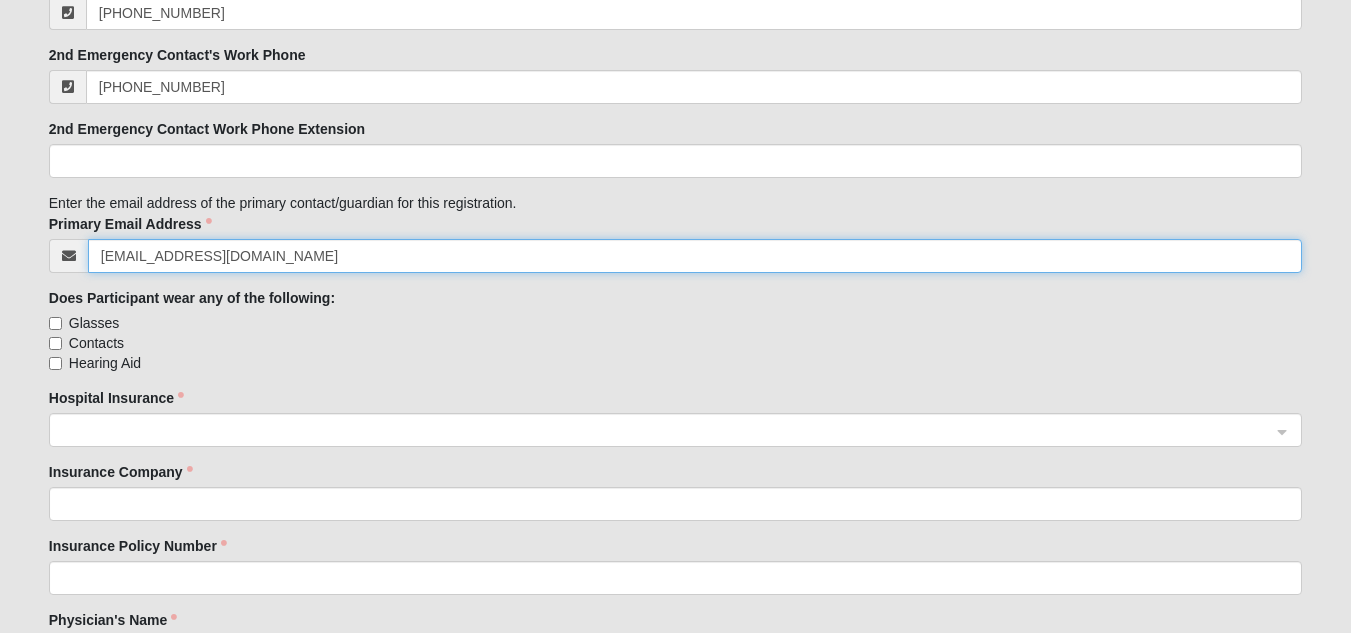 scroll, scrollTop: 2900, scrollLeft: 0, axis: vertical 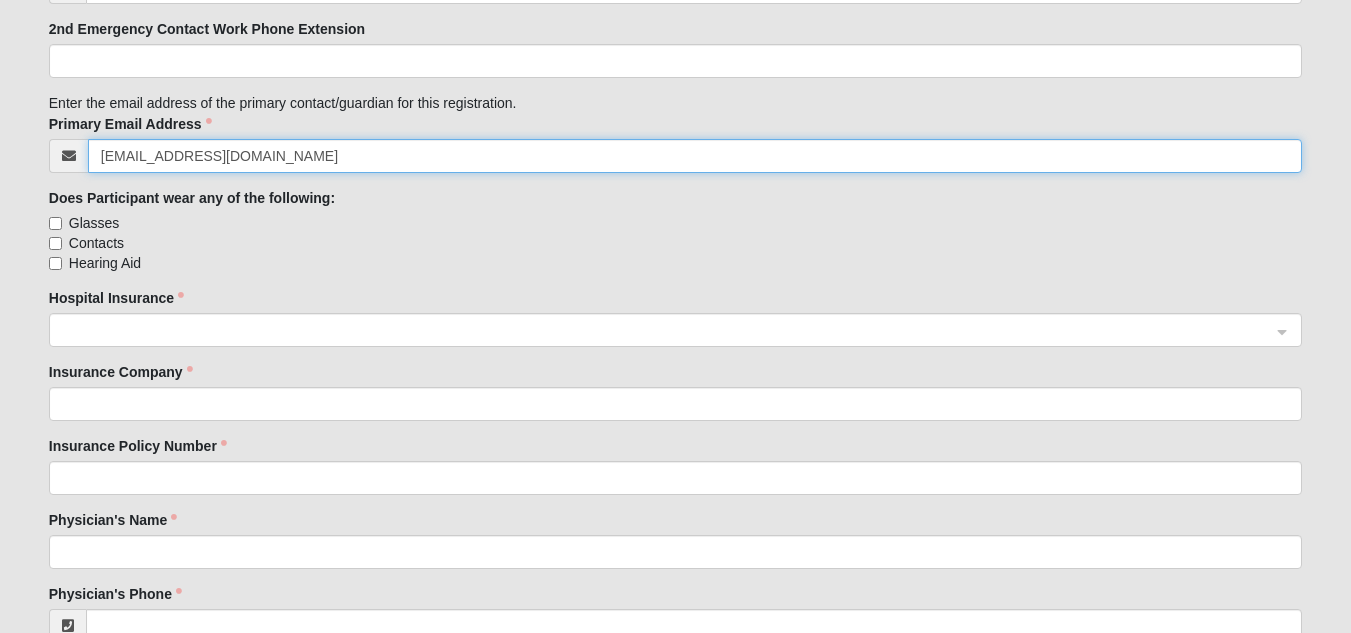 click 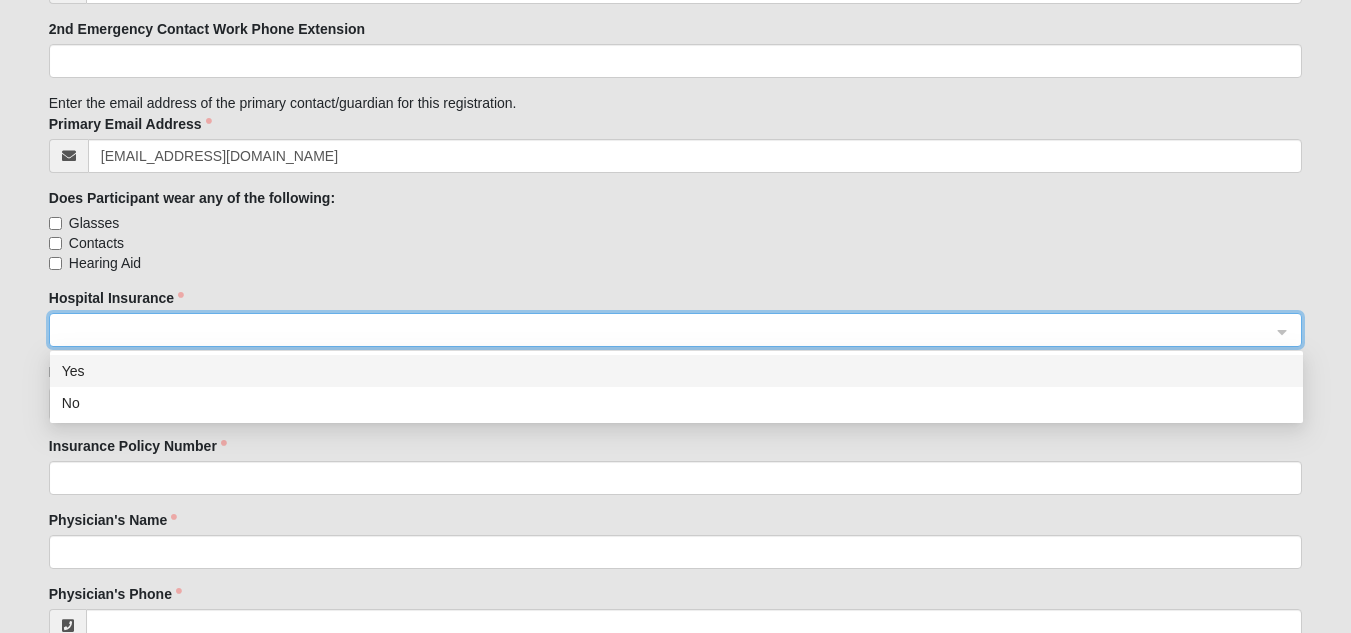 click on "Yes" at bounding box center [676, 371] 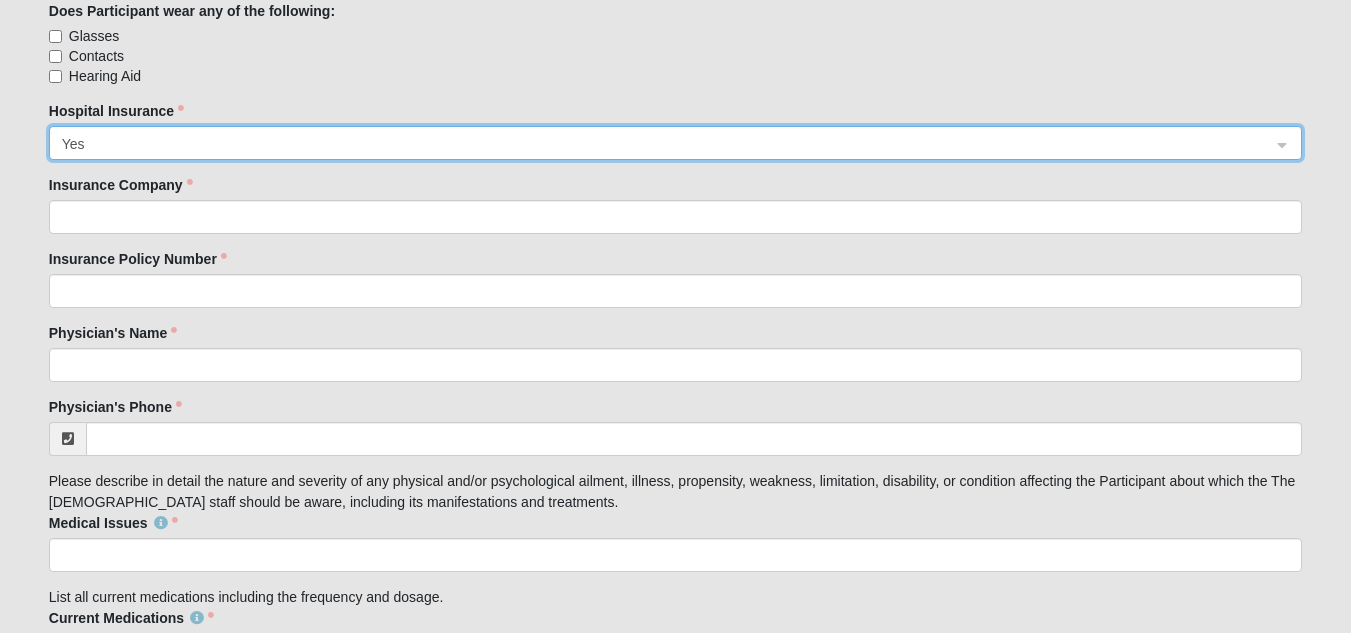 scroll, scrollTop: 3100, scrollLeft: 0, axis: vertical 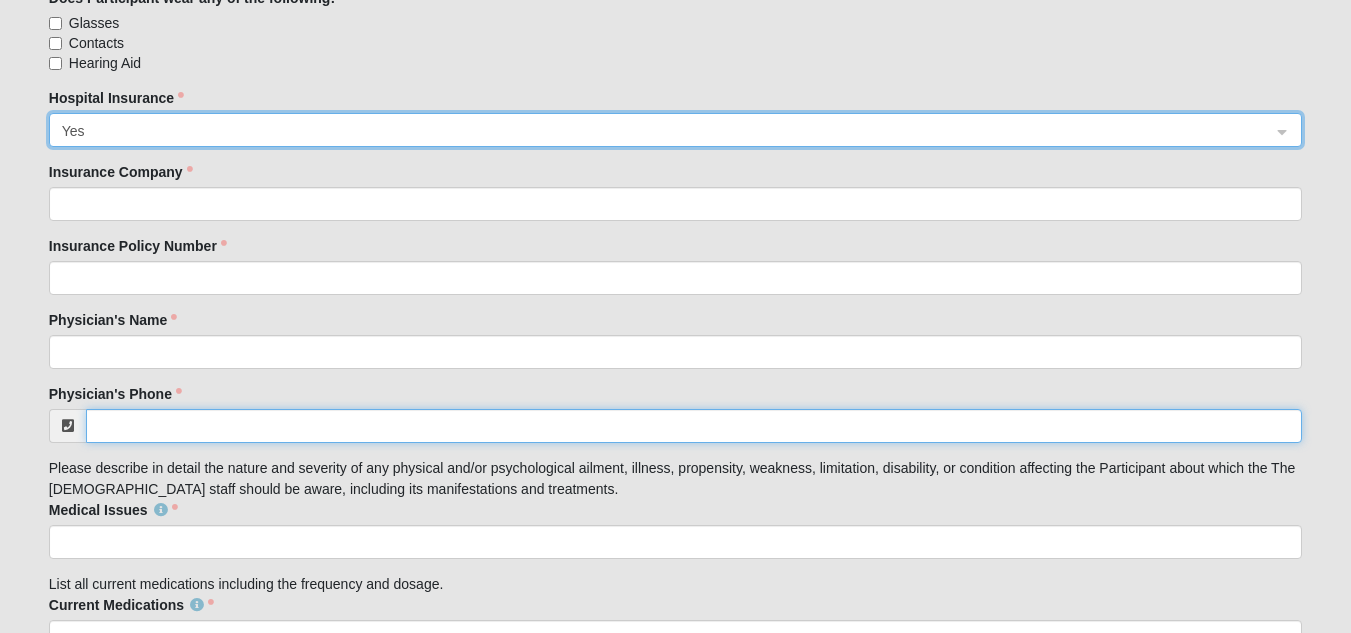 click on "Physician's Phone" at bounding box center [694, 426] 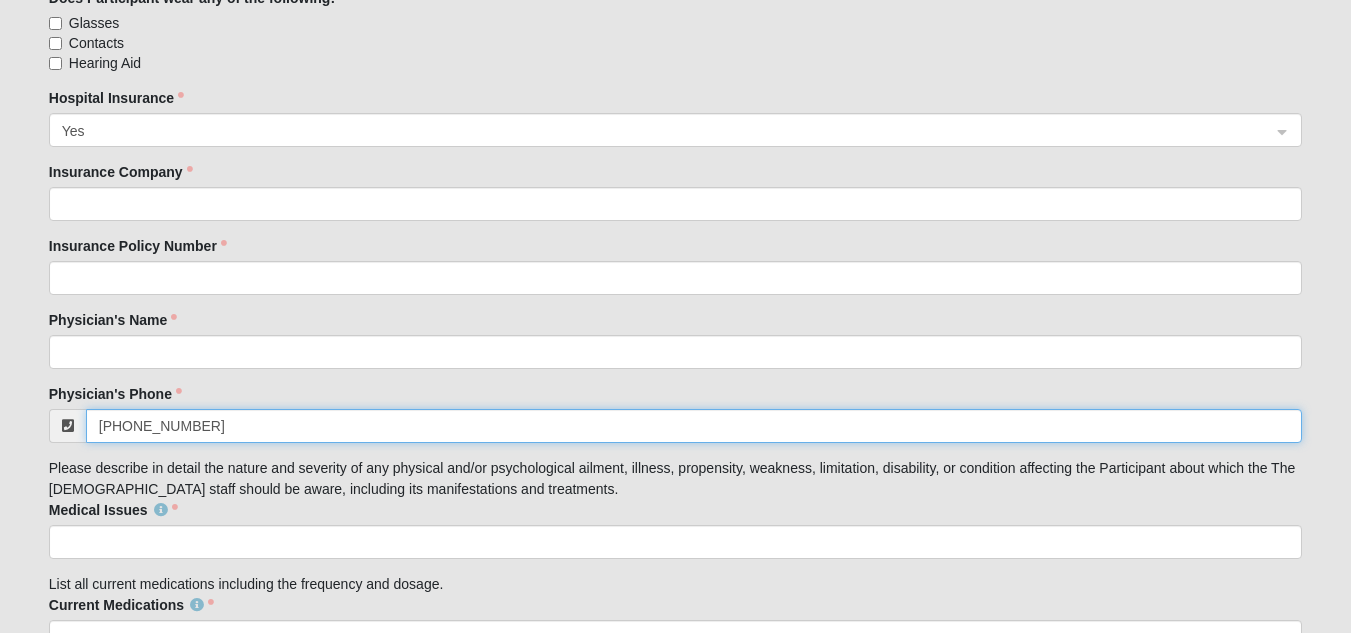 type on "(904) 222-6364" 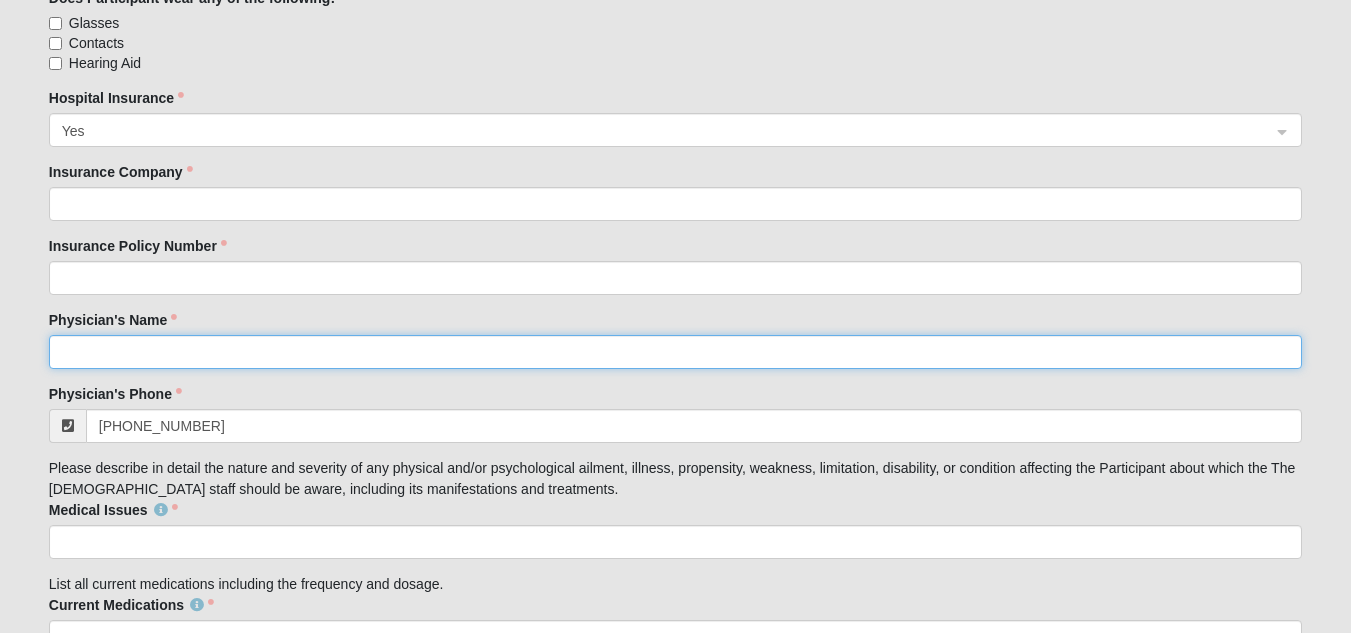 click on "Physician's Name" 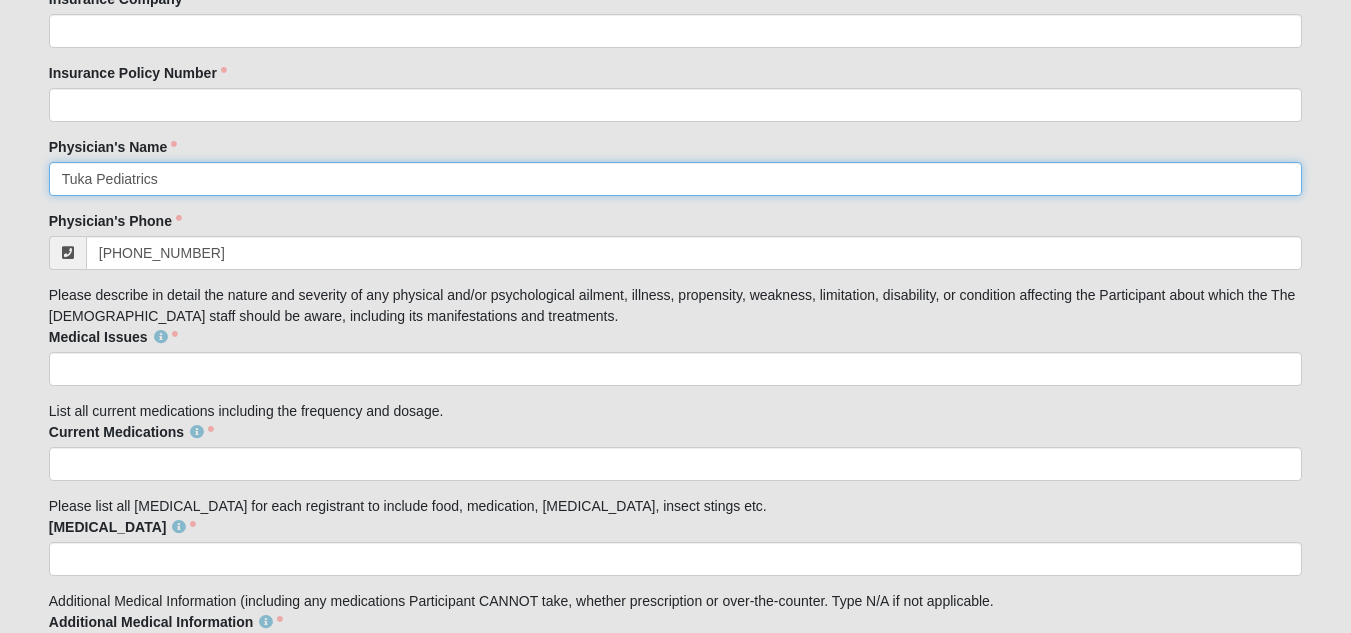 scroll, scrollTop: 3300, scrollLeft: 0, axis: vertical 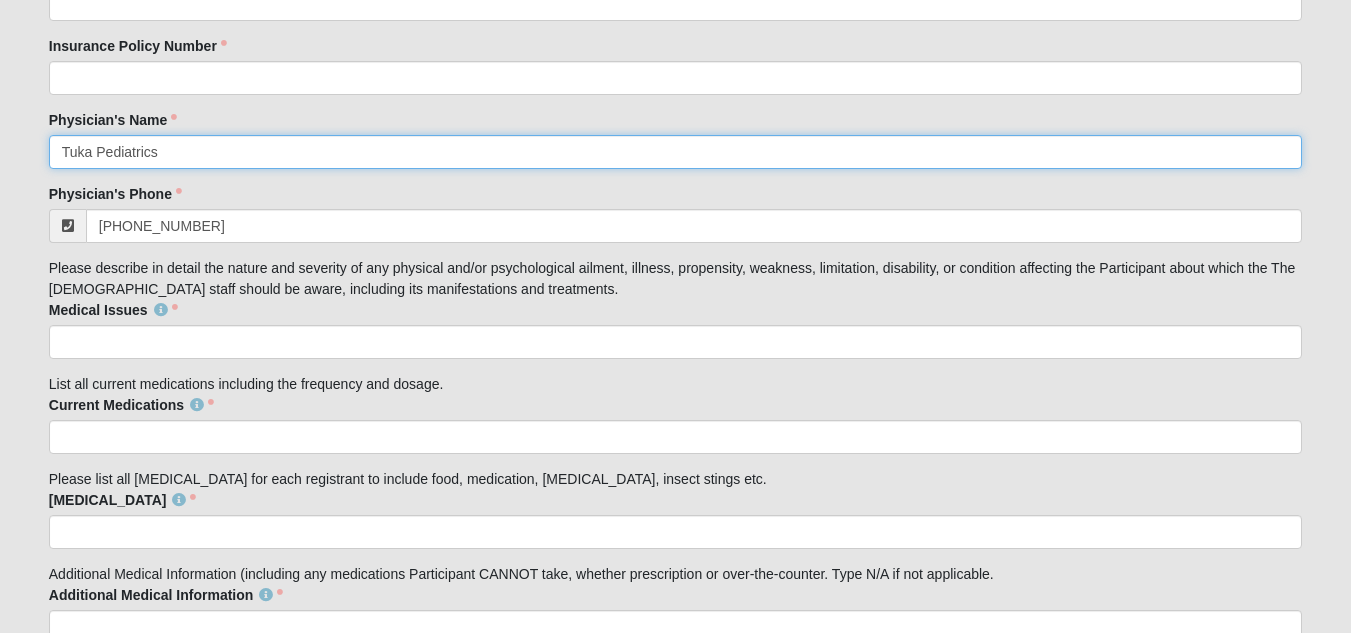 type on "Tuka Pediatrics" 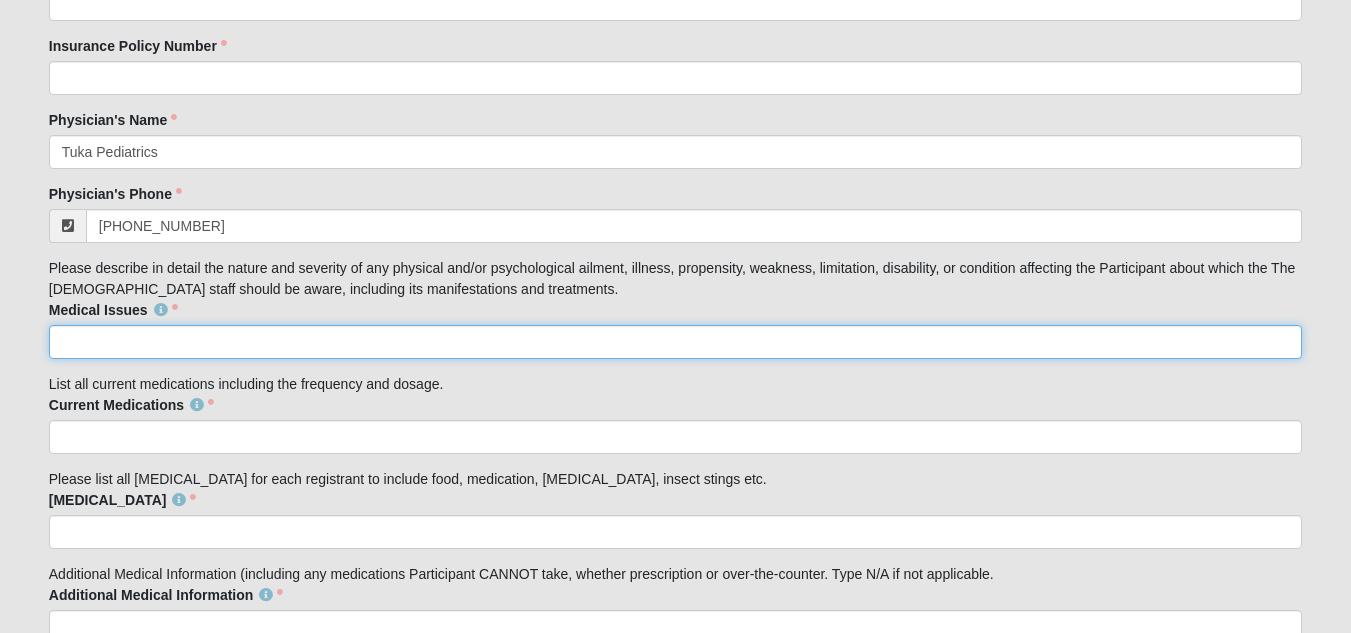 click on "Medical Issues" 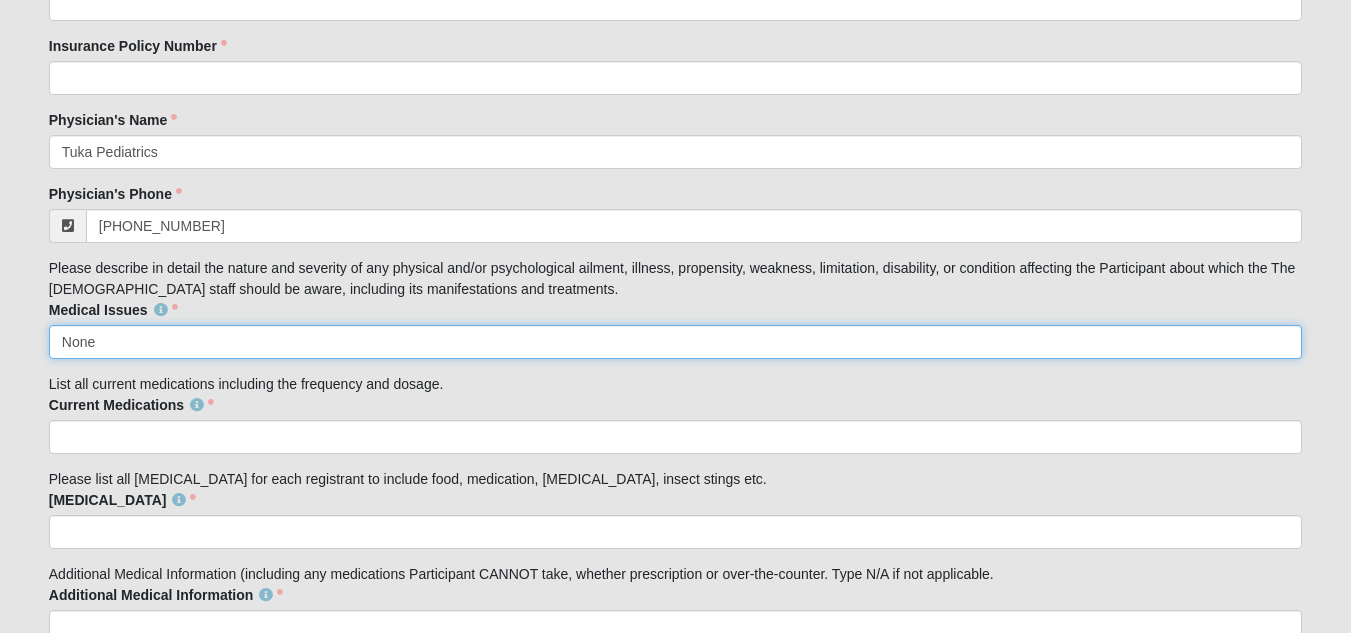 type on "None" 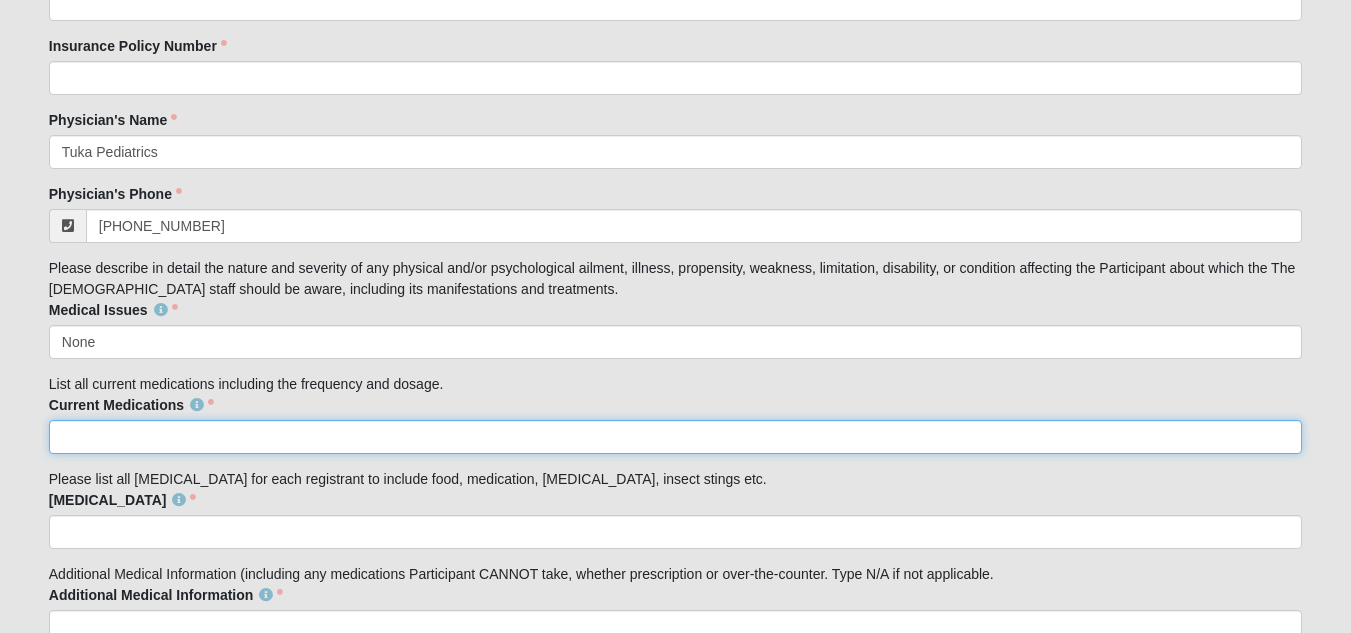 click on "Current Medications" 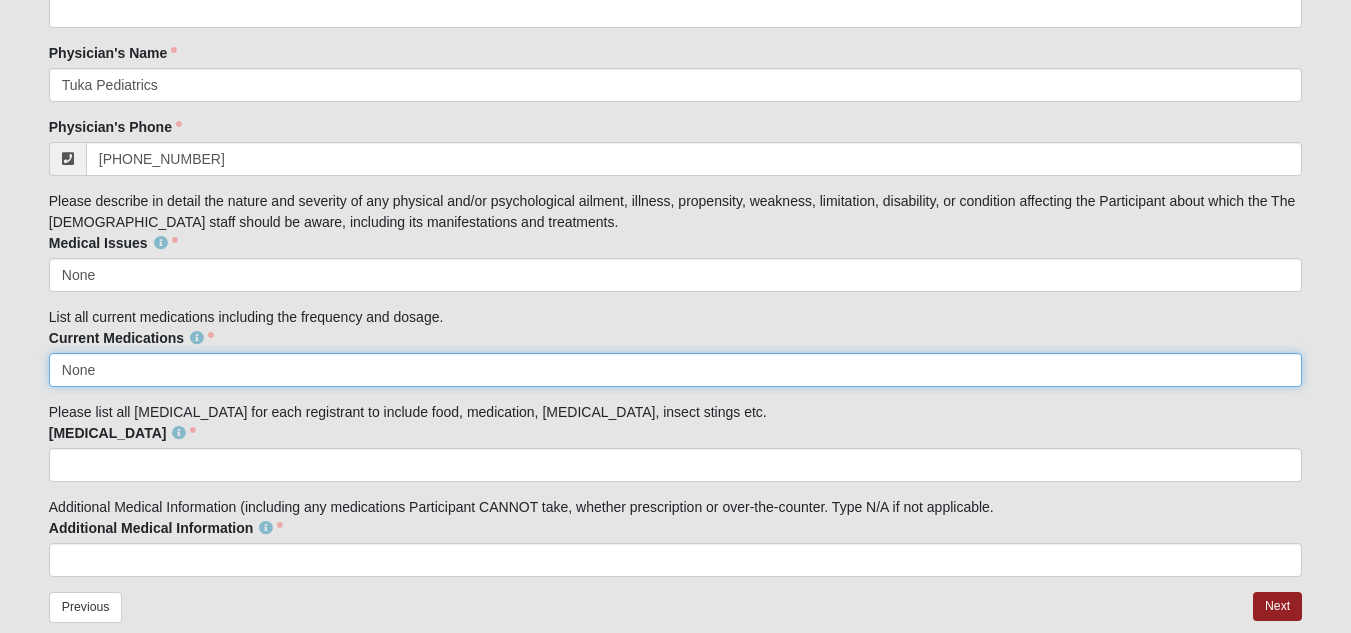 scroll, scrollTop: 3400, scrollLeft: 0, axis: vertical 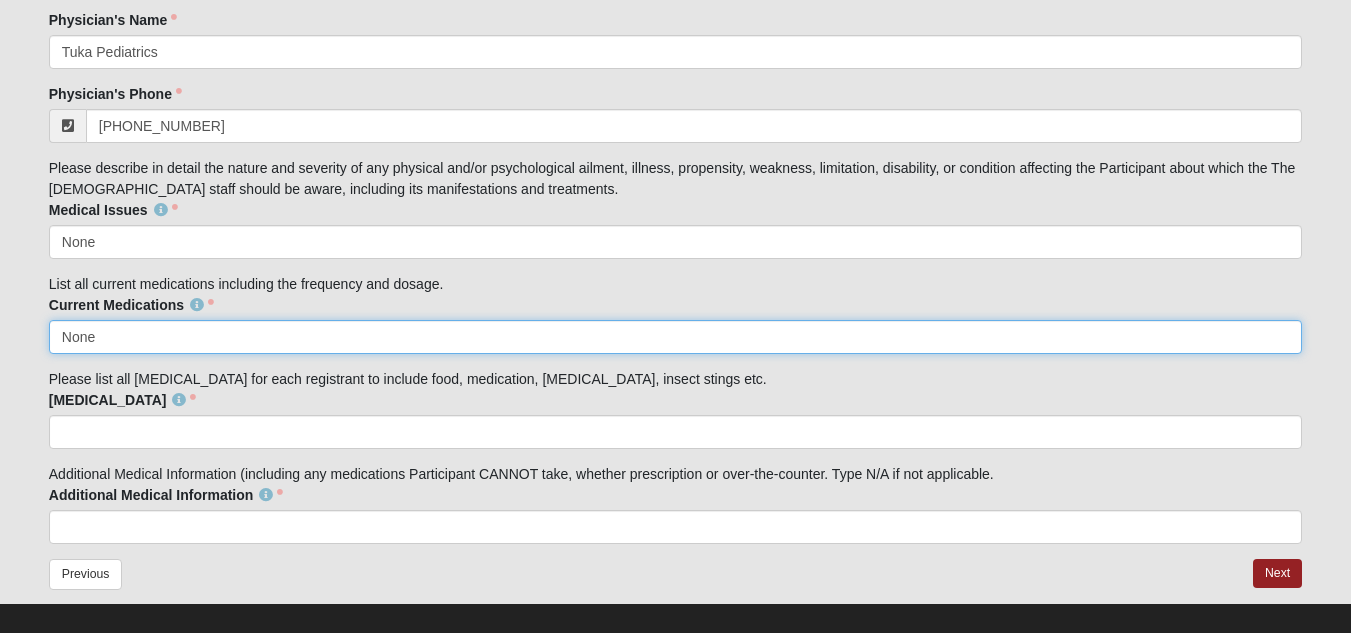 type on "None" 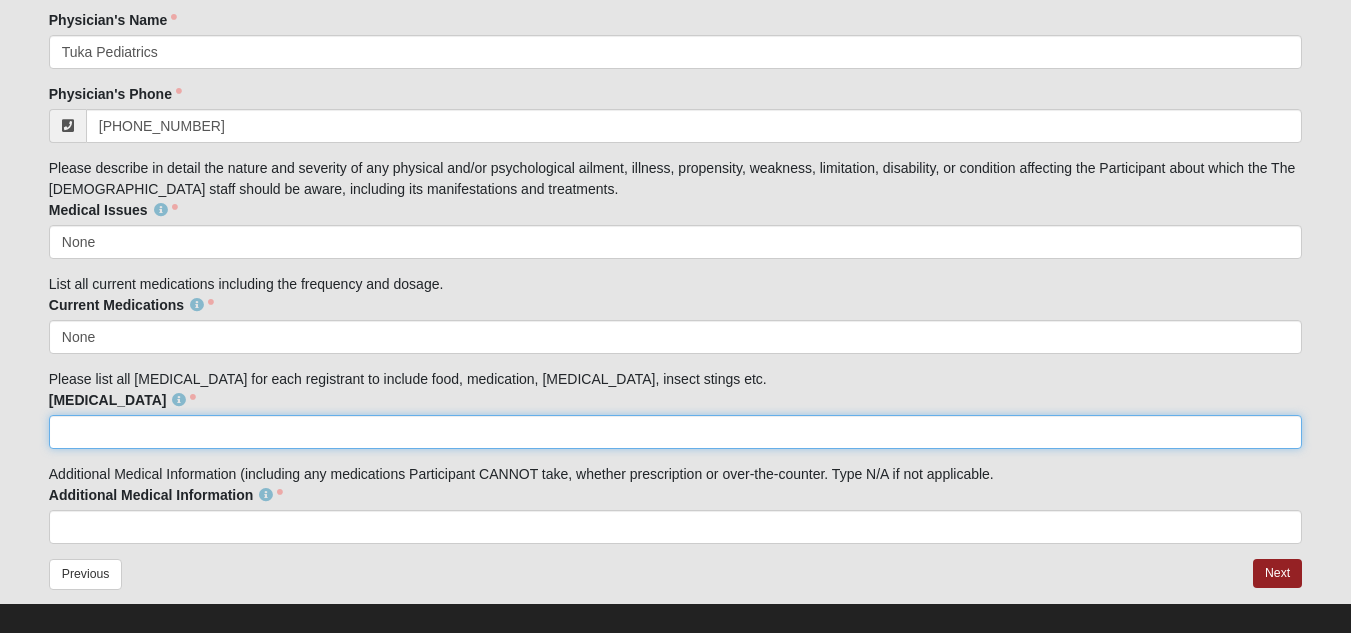 drag, startPoint x: 207, startPoint y: 442, endPoint x: 189, endPoint y: 448, distance: 18.973665 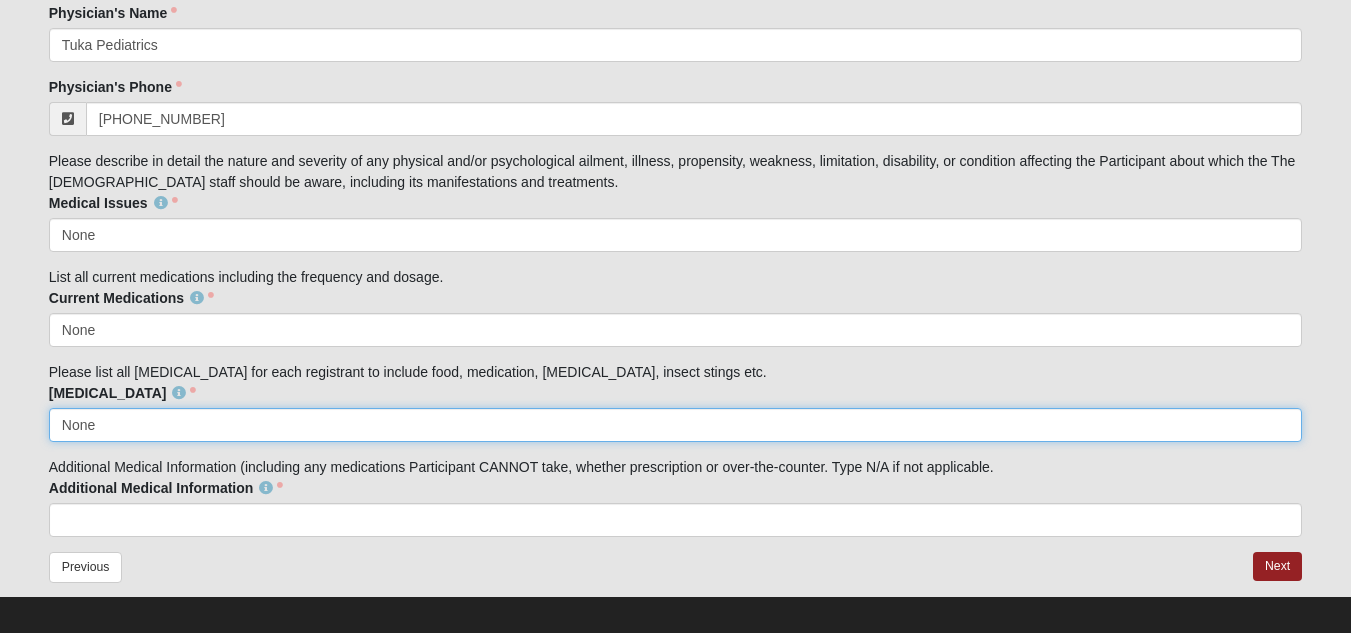 scroll, scrollTop: 3422, scrollLeft: 0, axis: vertical 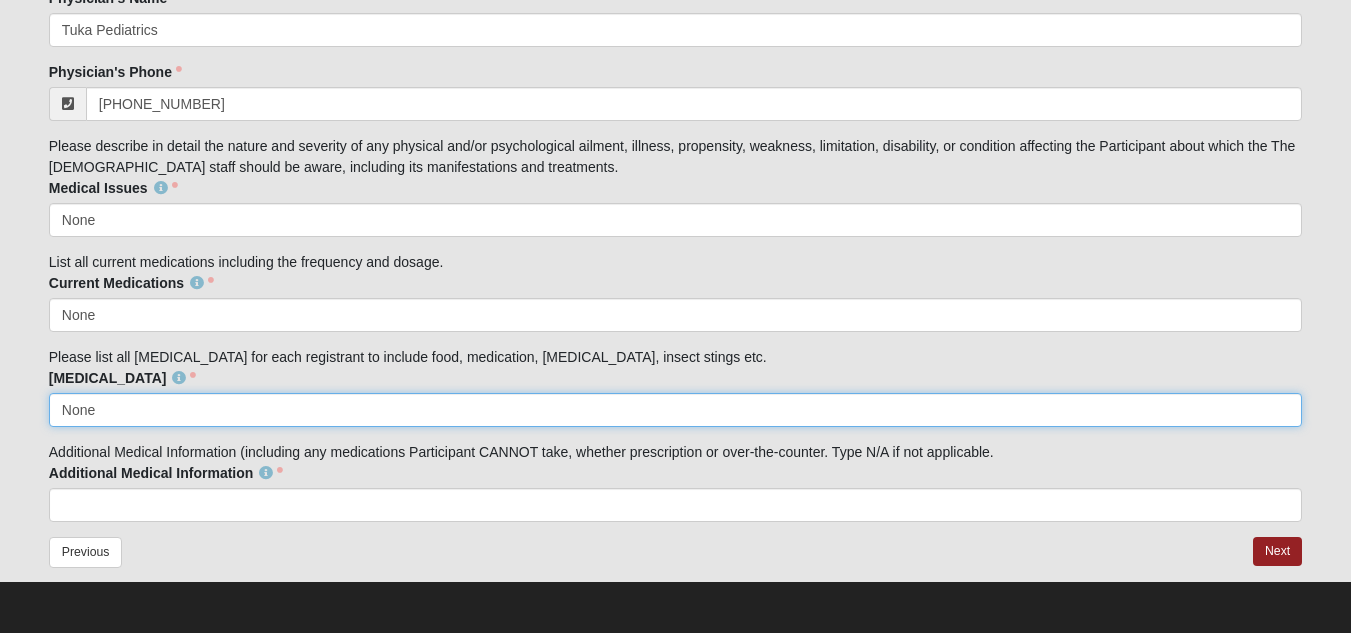 type on "None" 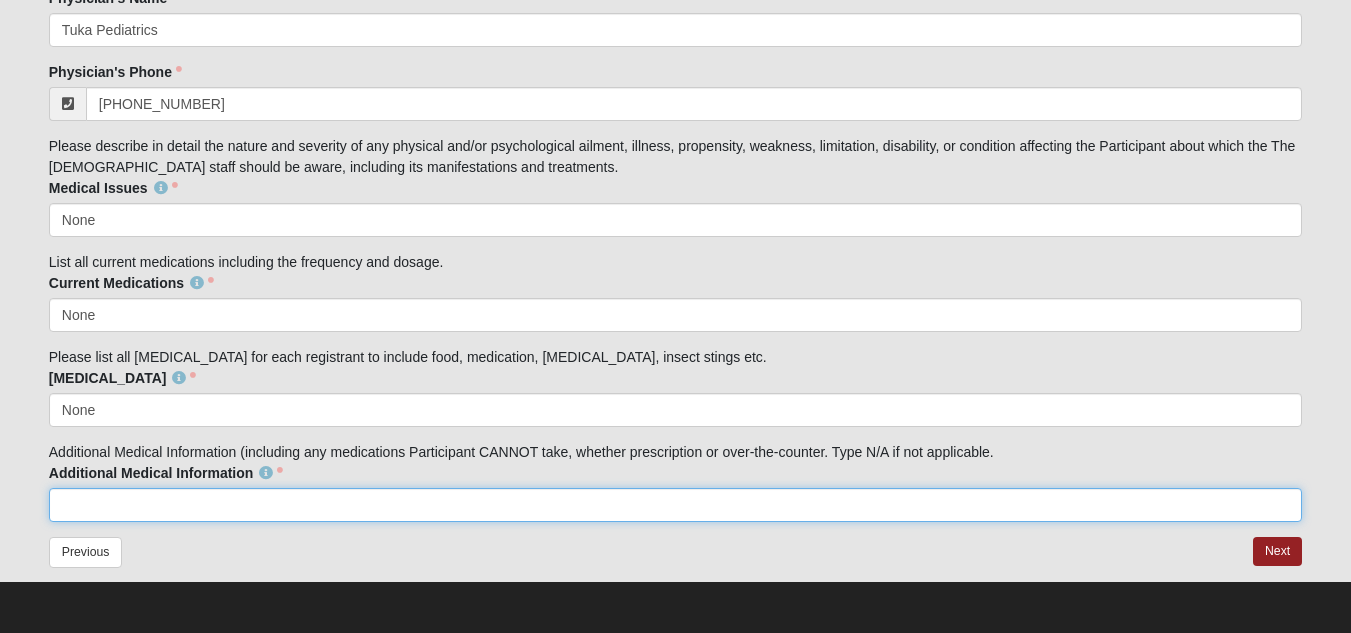 click on "Additional Medical Information" 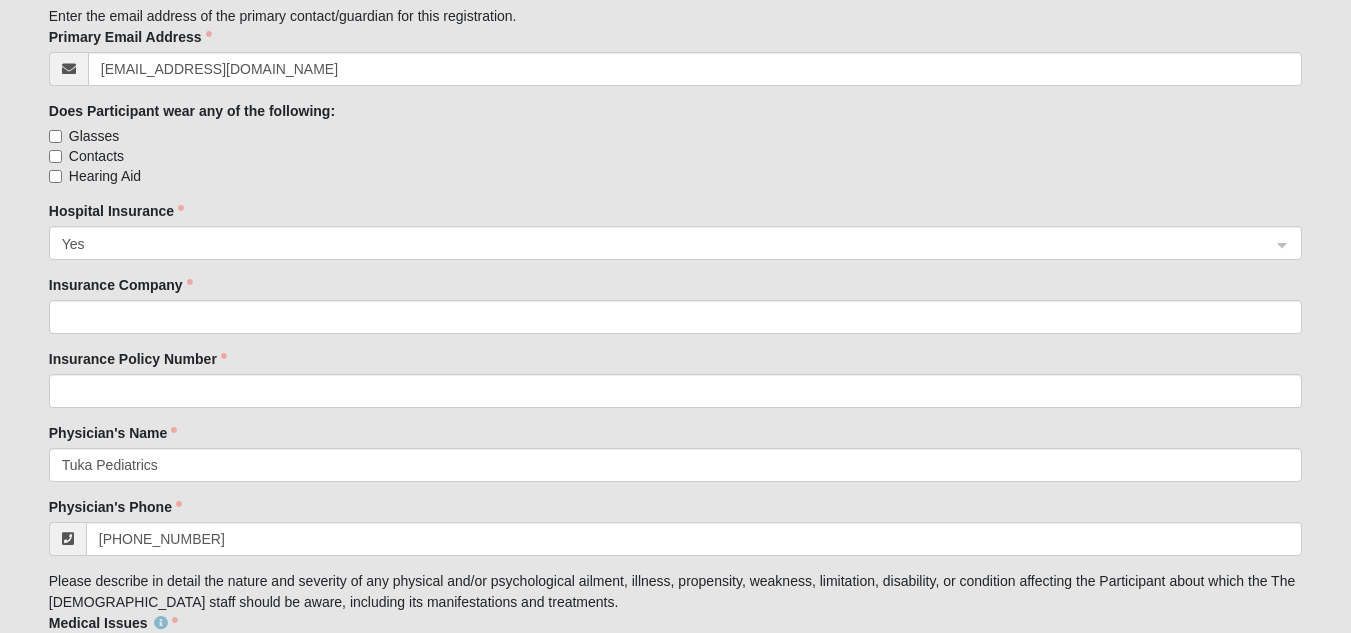 scroll, scrollTop: 3022, scrollLeft: 0, axis: vertical 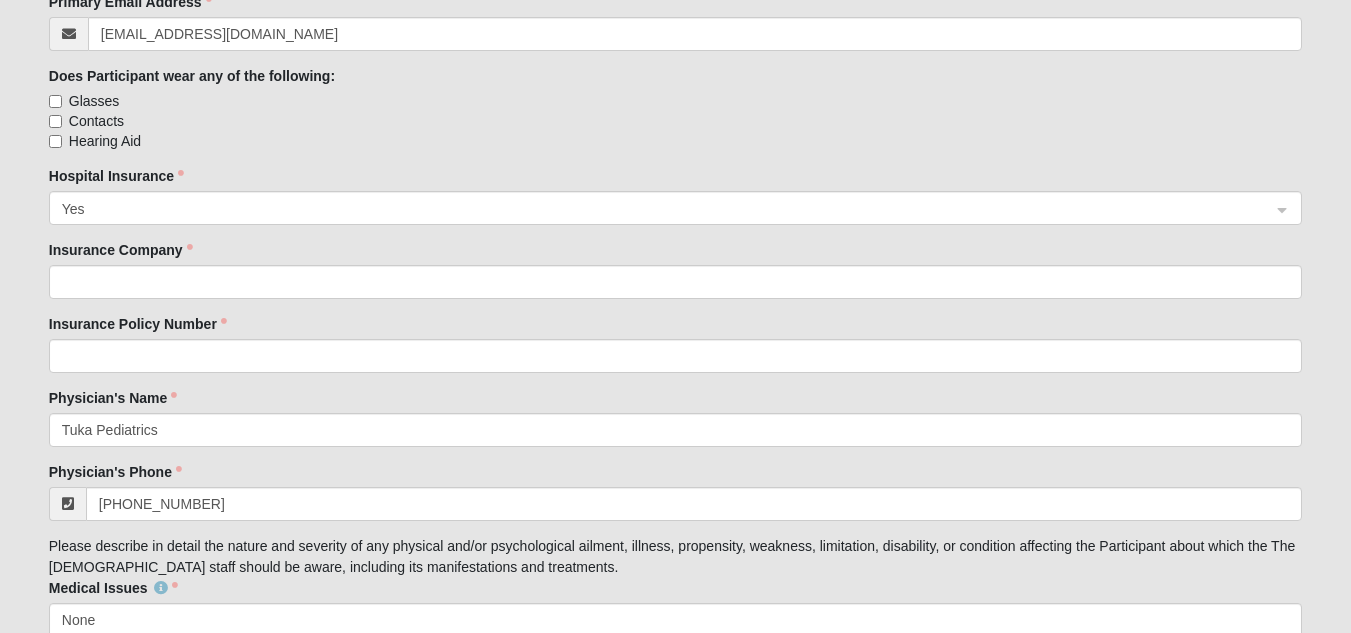 type on "None" 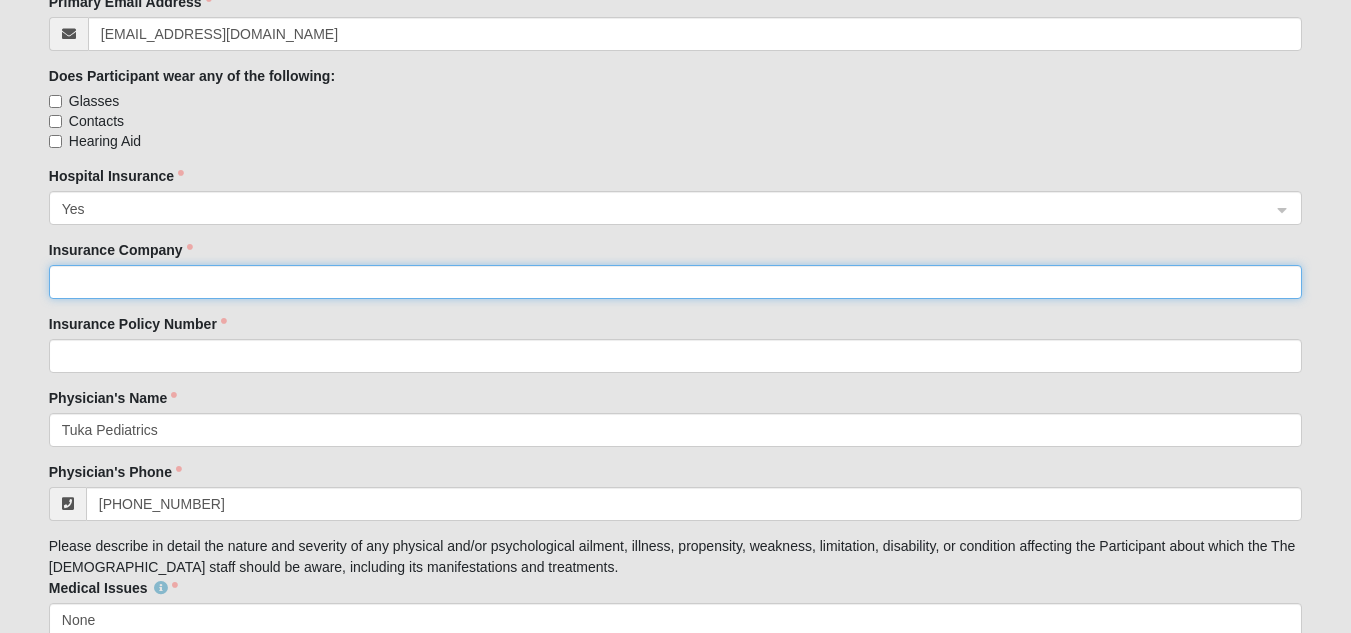 click on "Insurance Company" 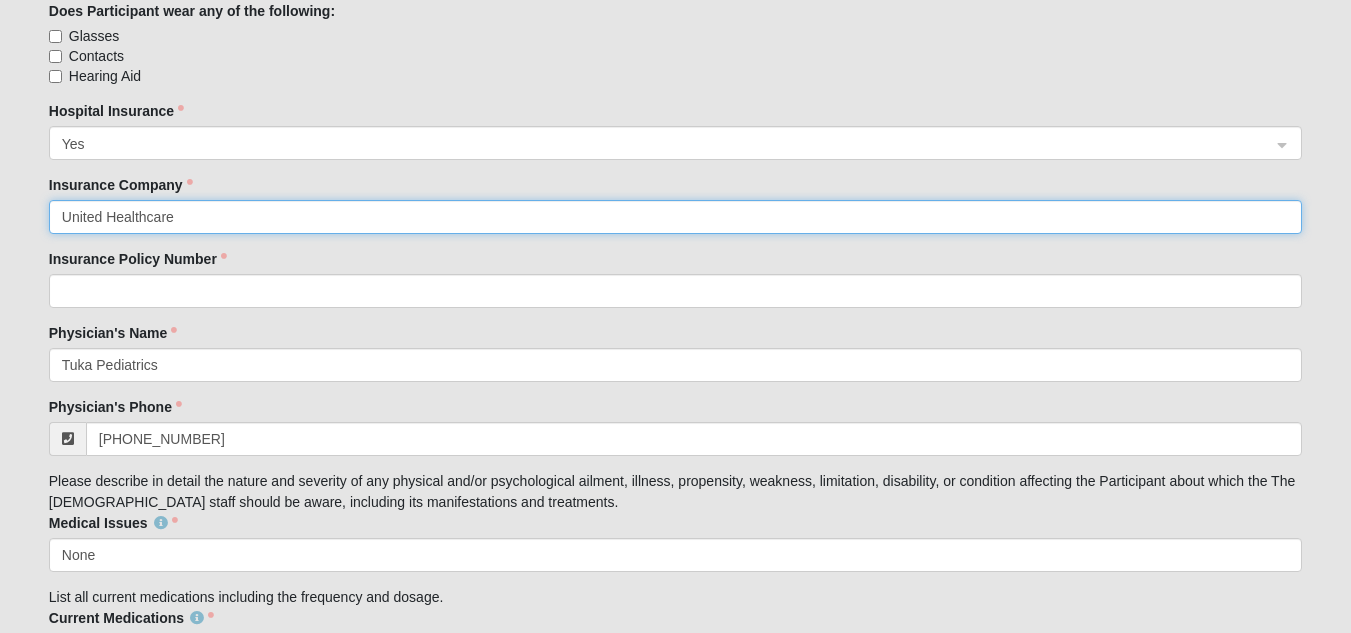 scroll, scrollTop: 3122, scrollLeft: 0, axis: vertical 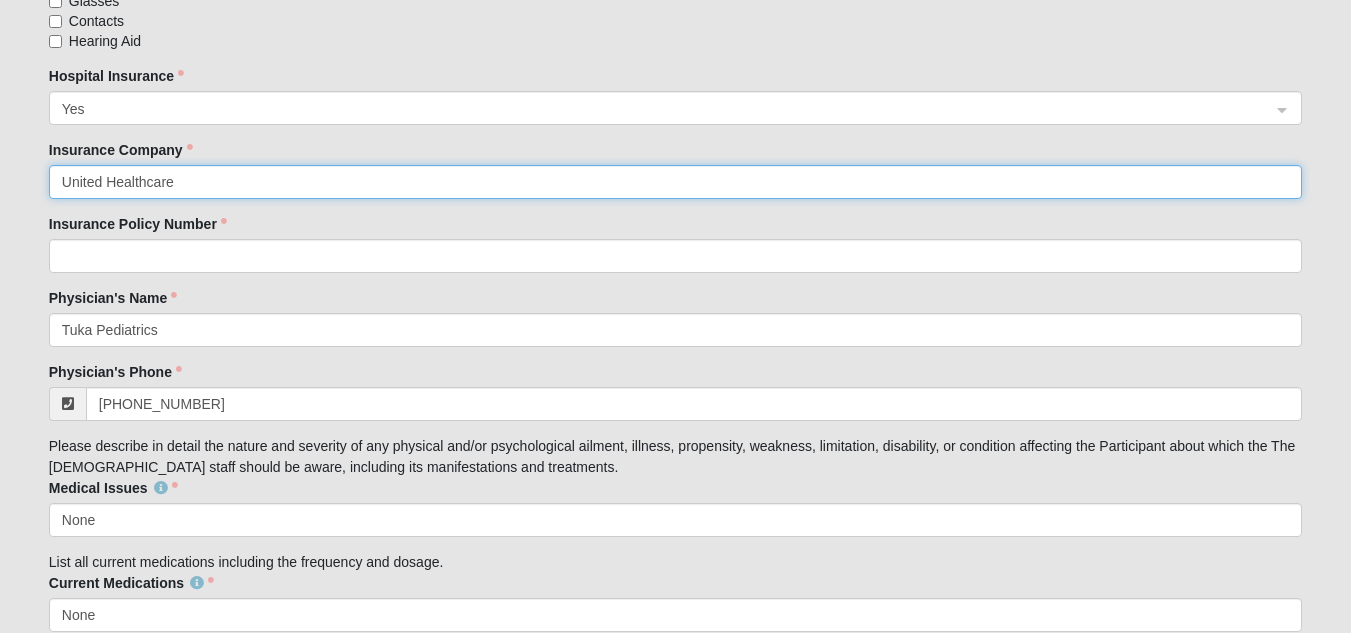 type on "United Healthcare" 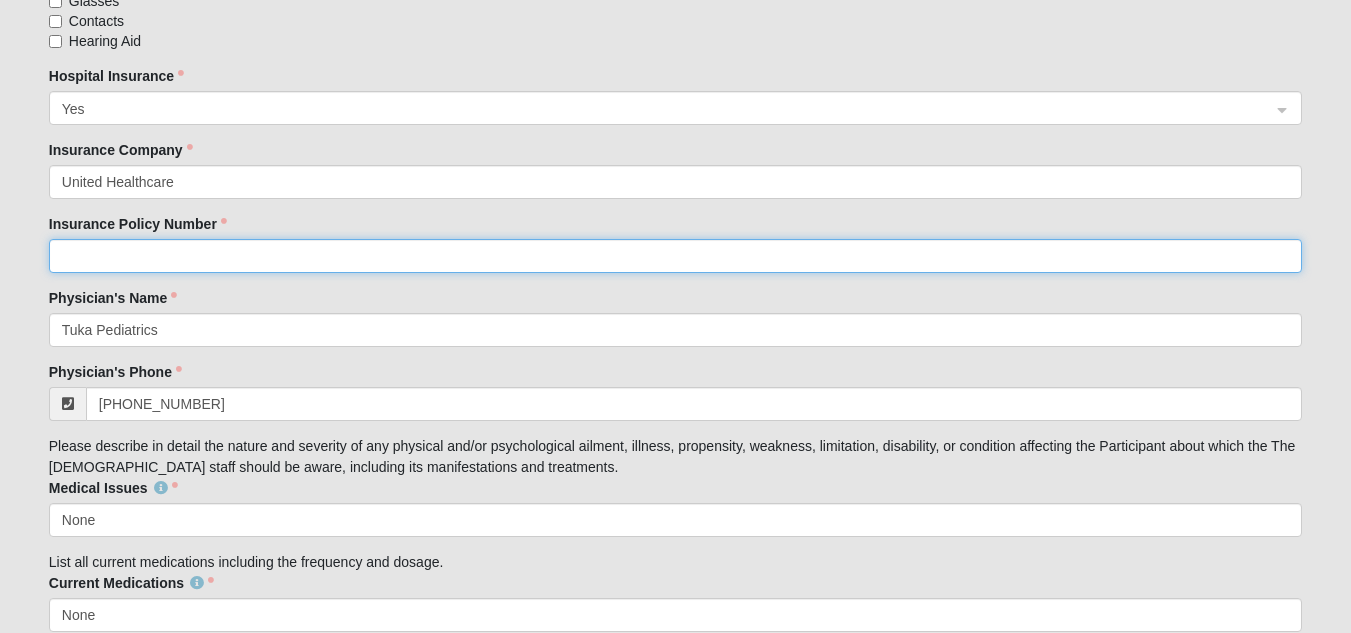 click on "Insurance Policy Number" 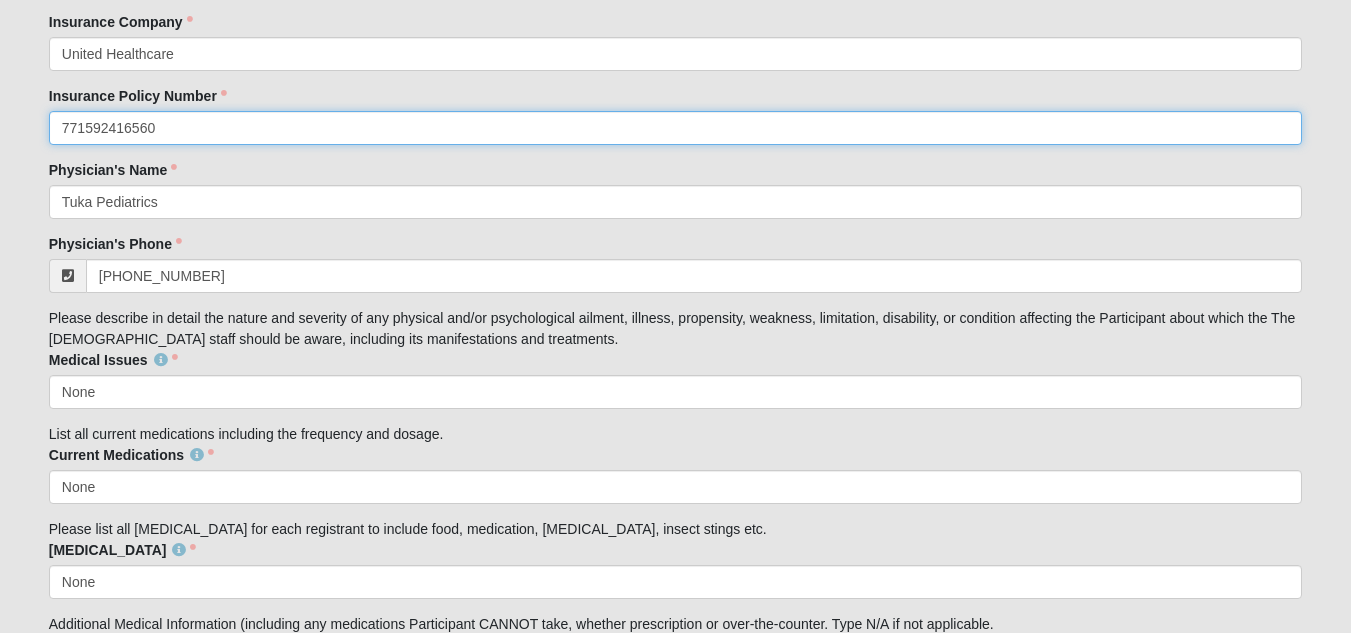 scroll, scrollTop: 3422, scrollLeft: 0, axis: vertical 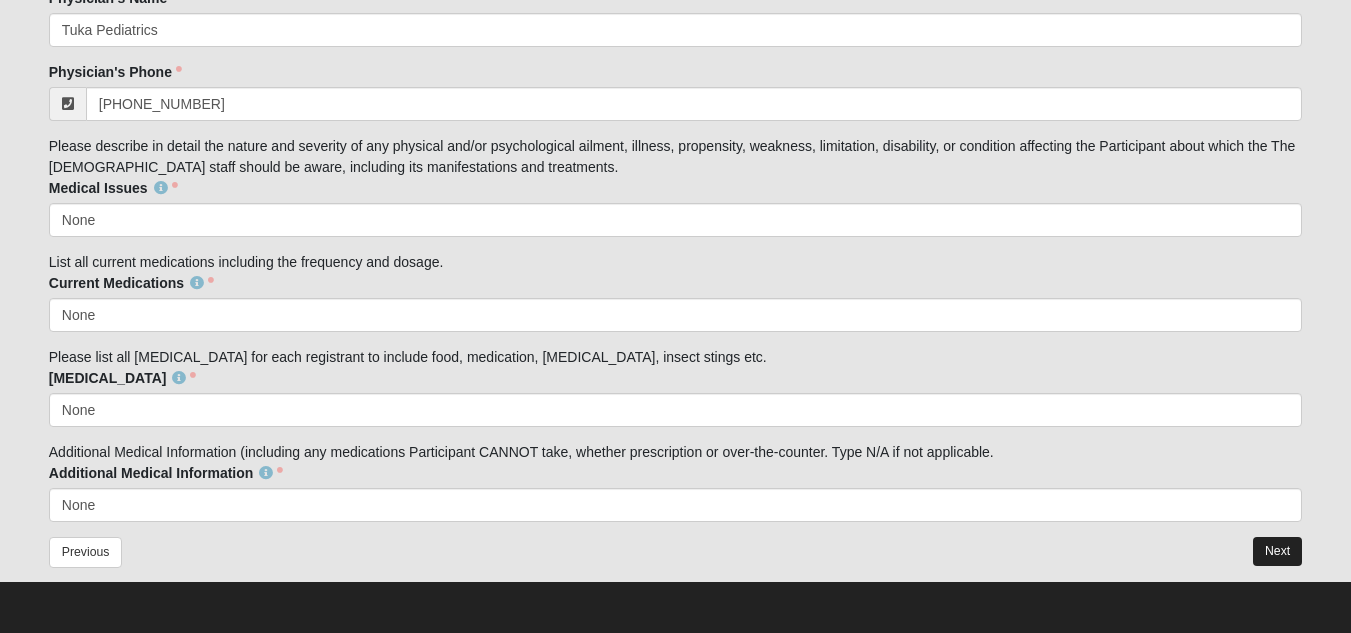 type on "771592416560" 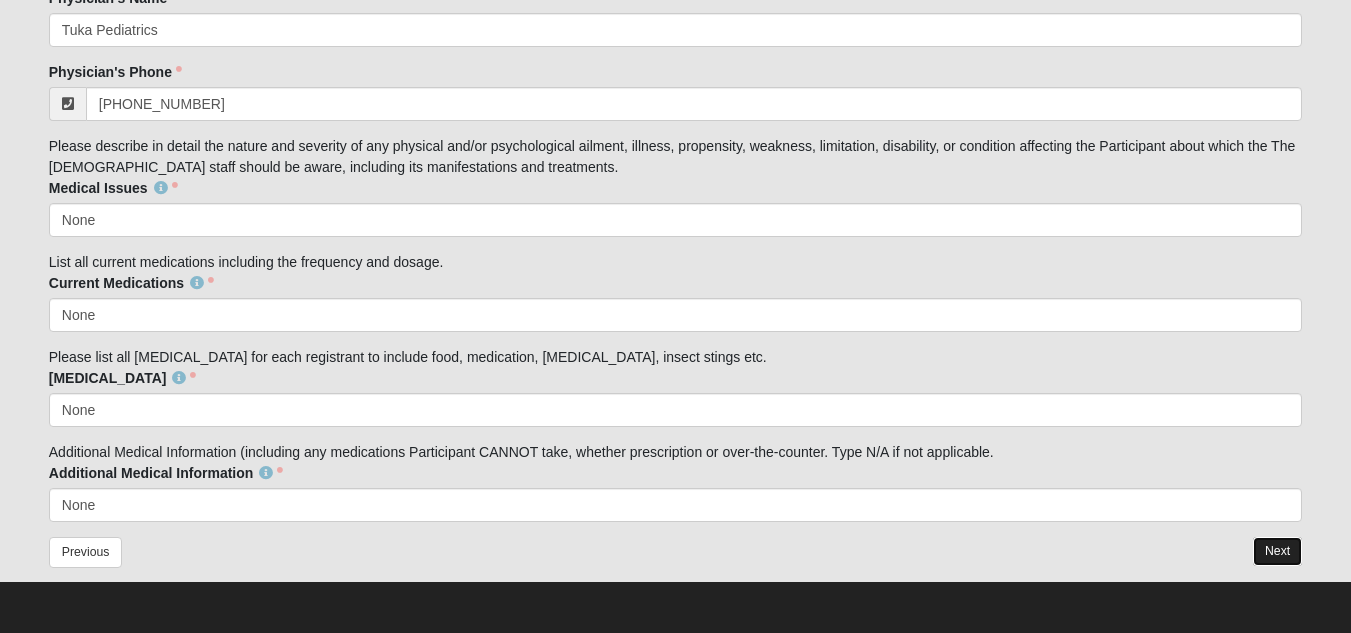 click on "Next" at bounding box center [1277, 551] 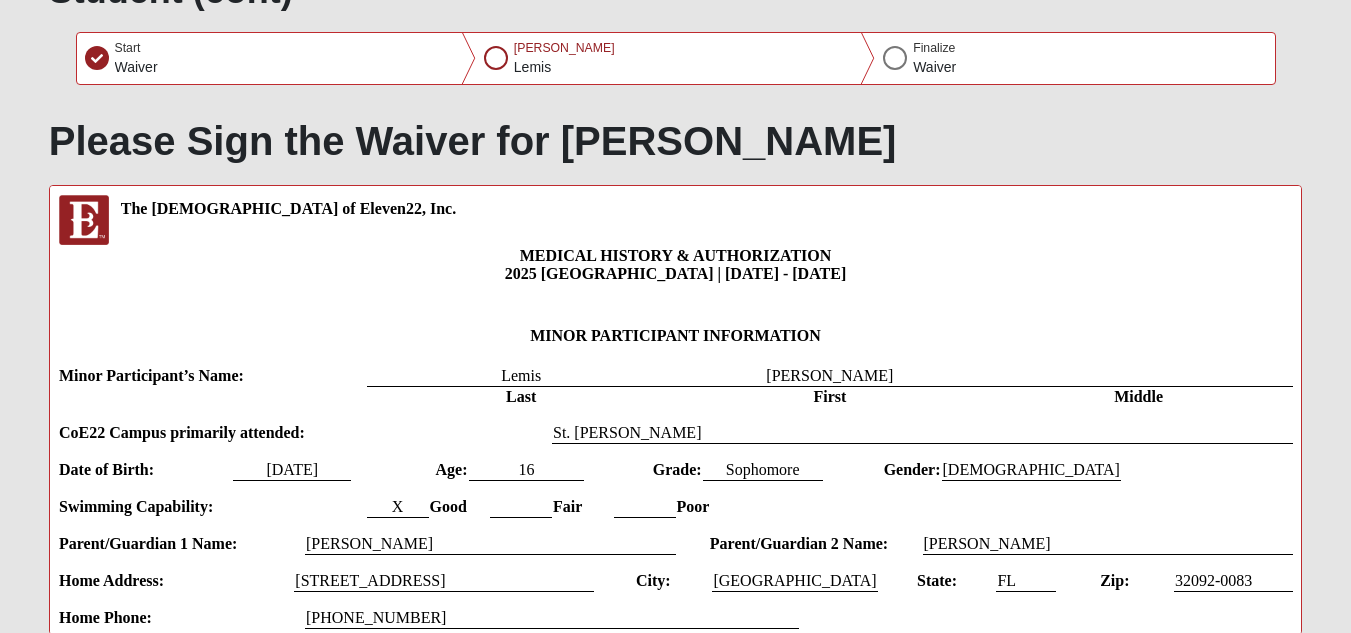 scroll, scrollTop: 0, scrollLeft: 0, axis: both 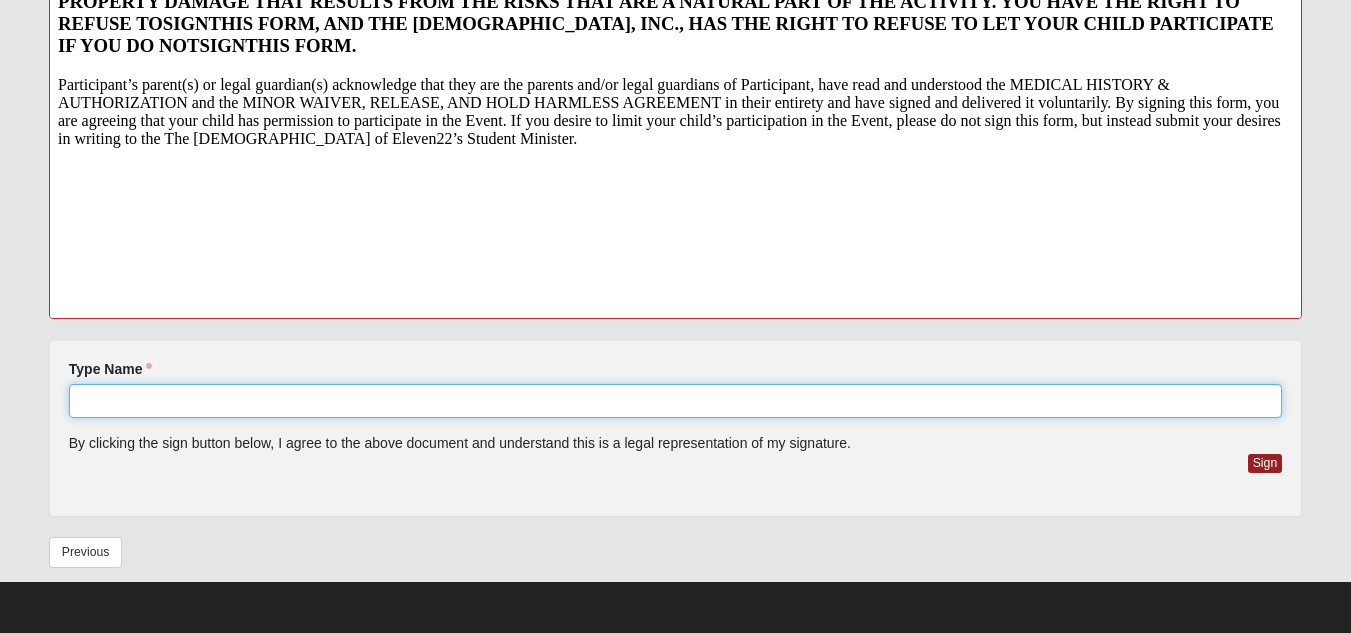 click on "Type Name" 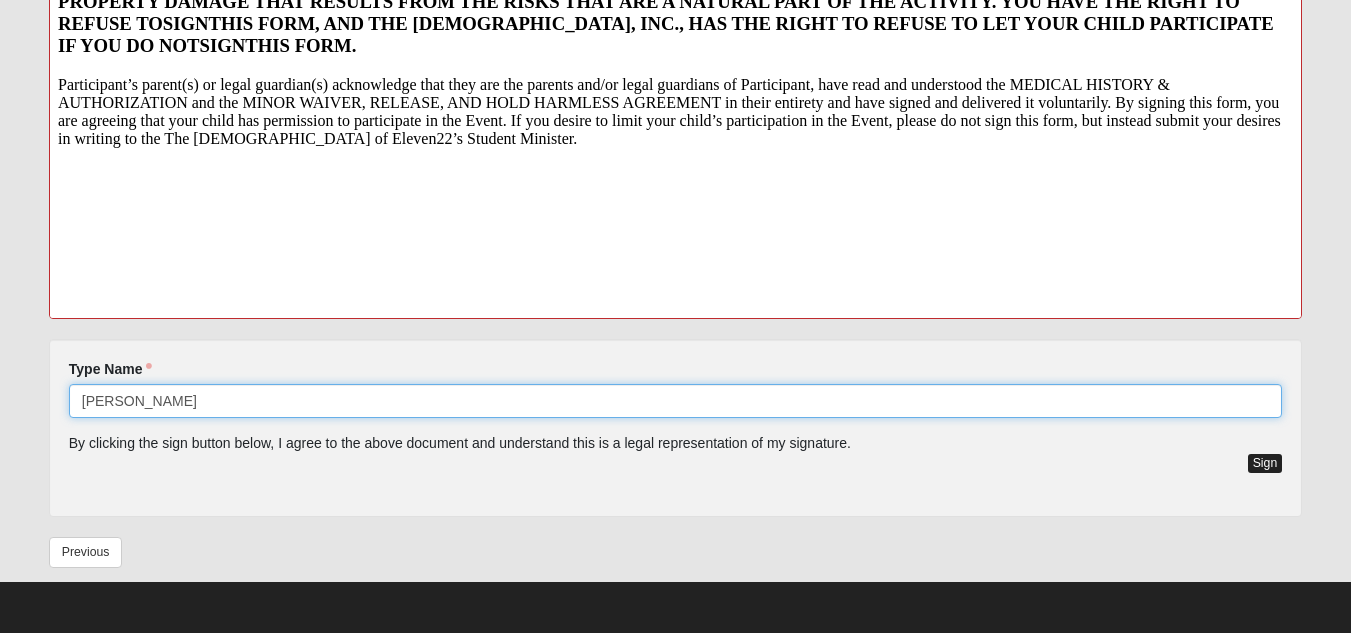 type on "Heather Lemis" 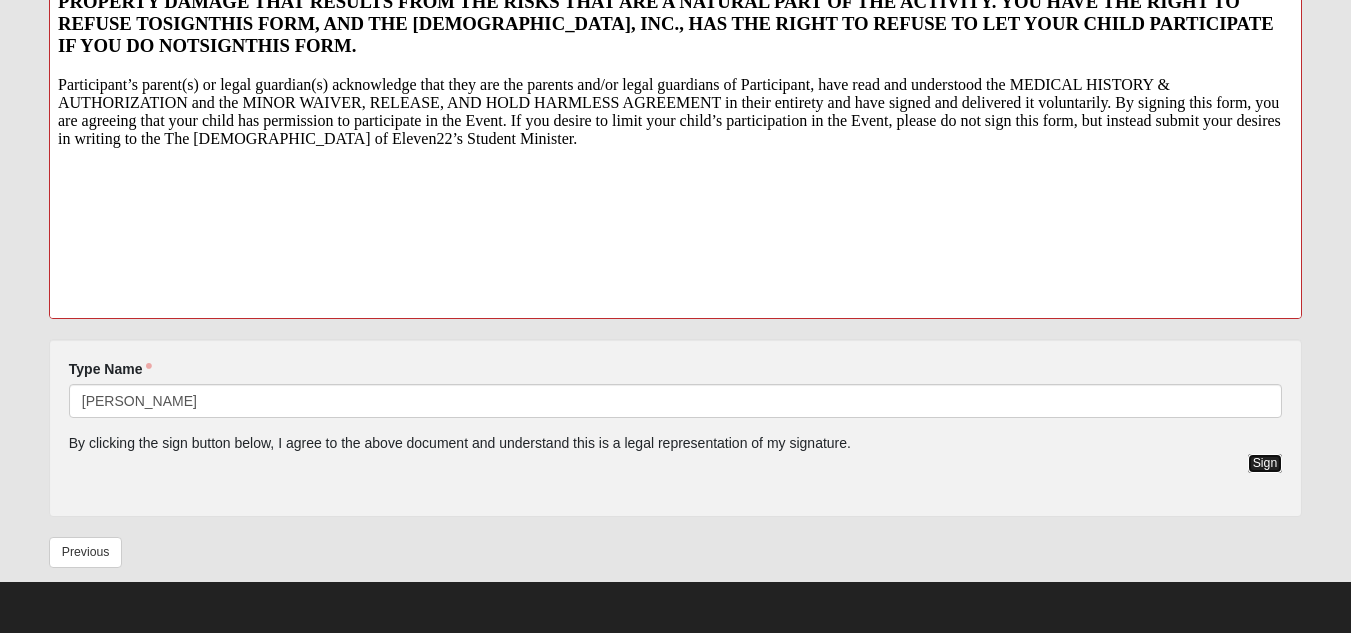 click on "Sign" at bounding box center [1265, 463] 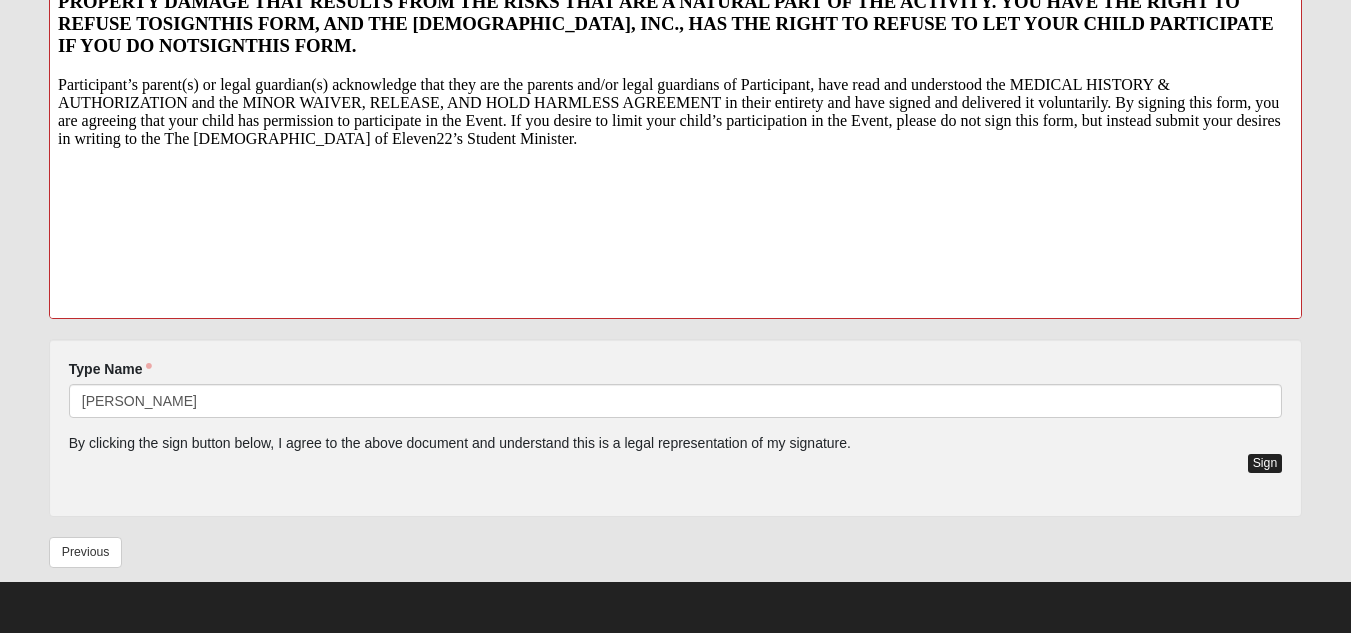 scroll, scrollTop: 458, scrollLeft: 0, axis: vertical 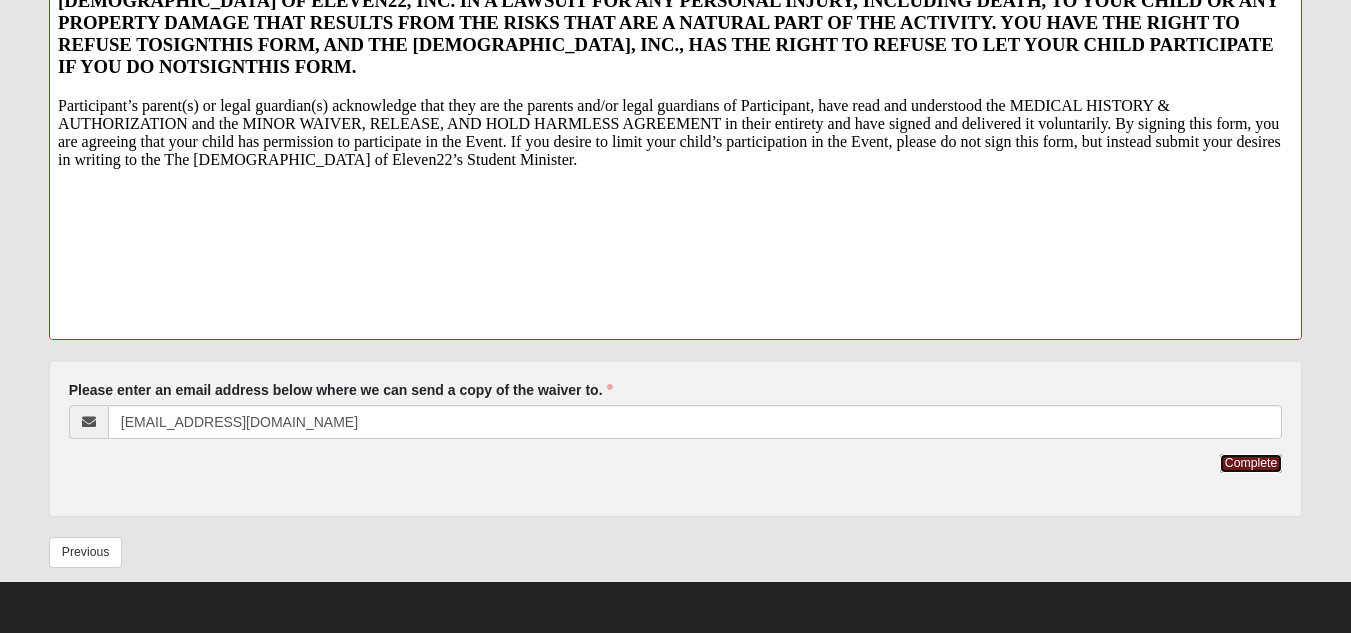 click on "Complete" at bounding box center [1251, 463] 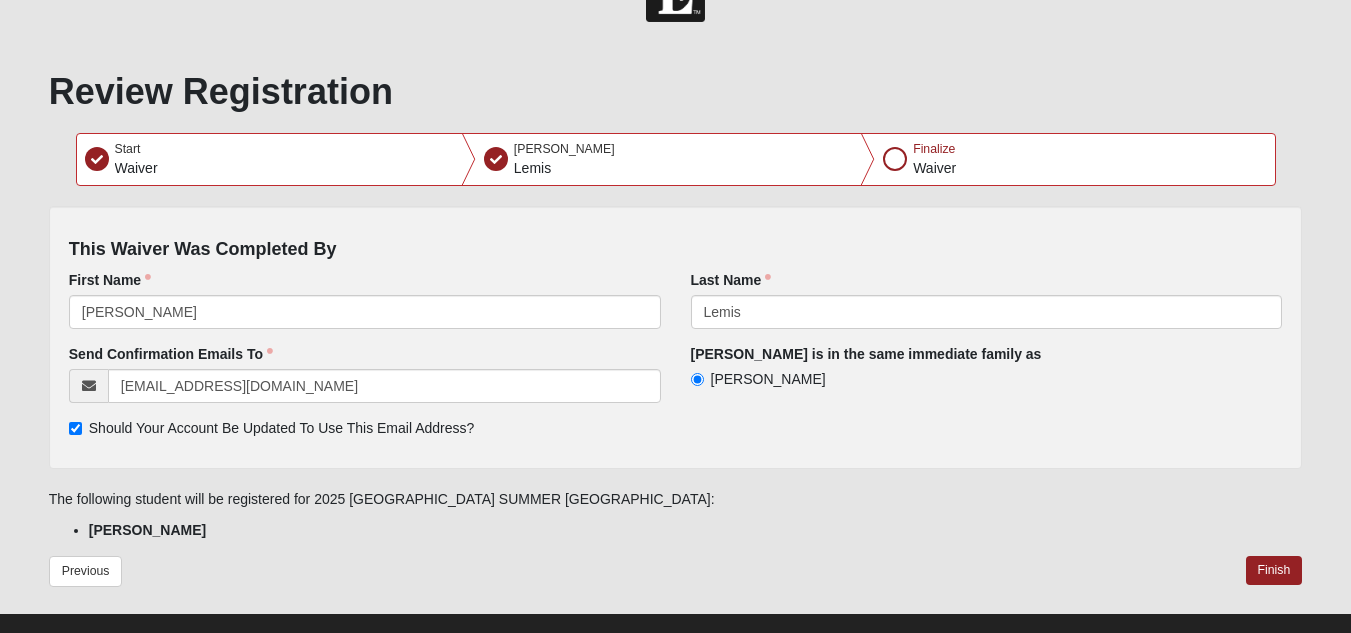 scroll, scrollTop: 94, scrollLeft: 0, axis: vertical 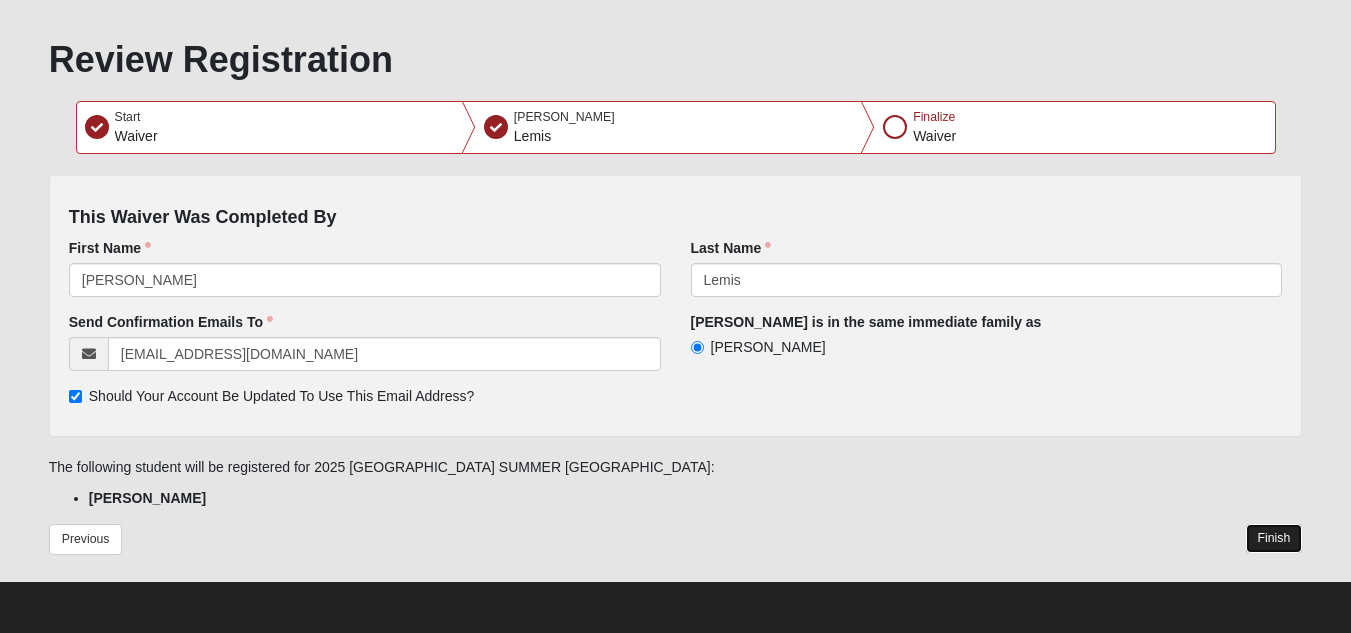 click on "Finish" at bounding box center [1274, 538] 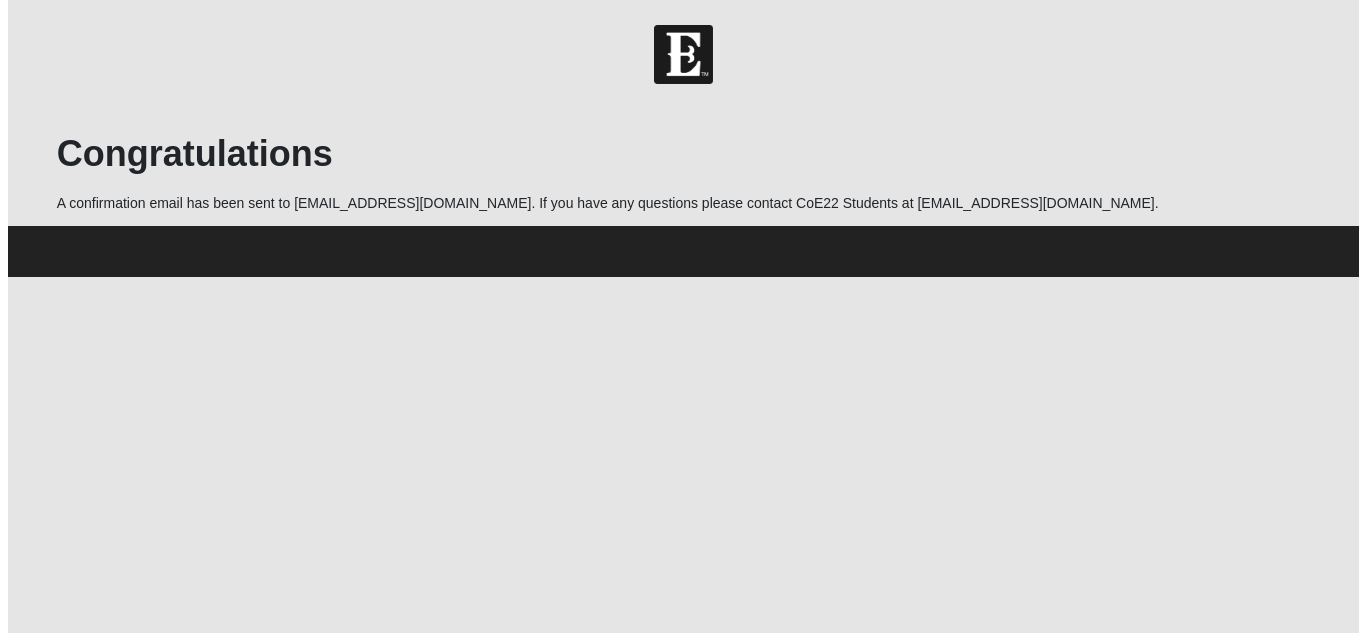 scroll, scrollTop: 0, scrollLeft: 0, axis: both 